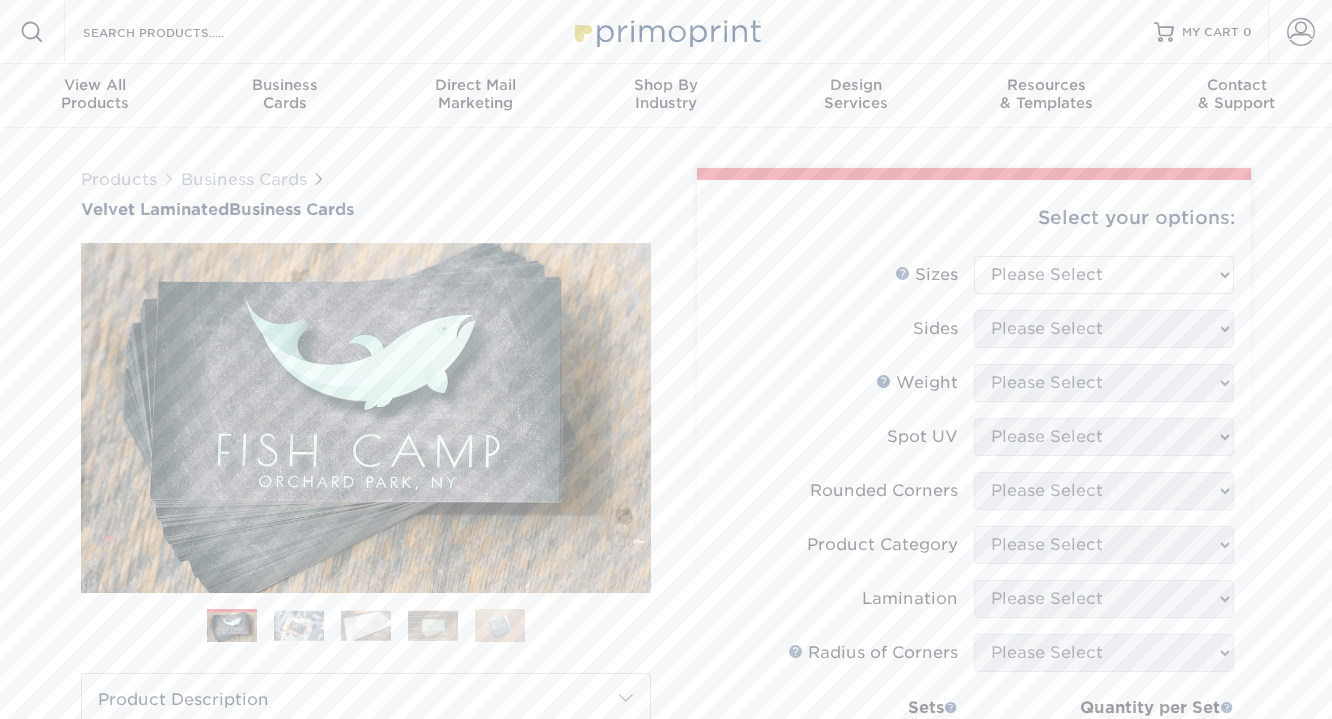 scroll, scrollTop: 0, scrollLeft: 0, axis: both 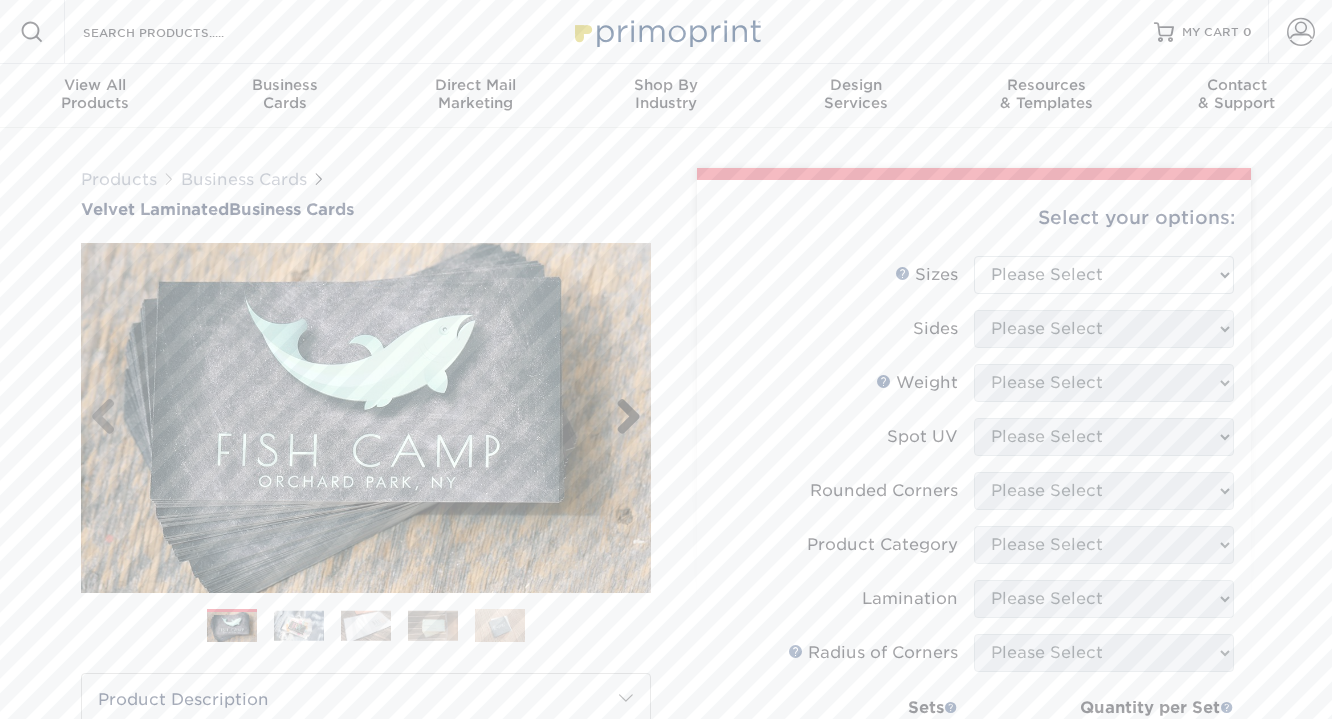 click on "Next" at bounding box center [621, 418] 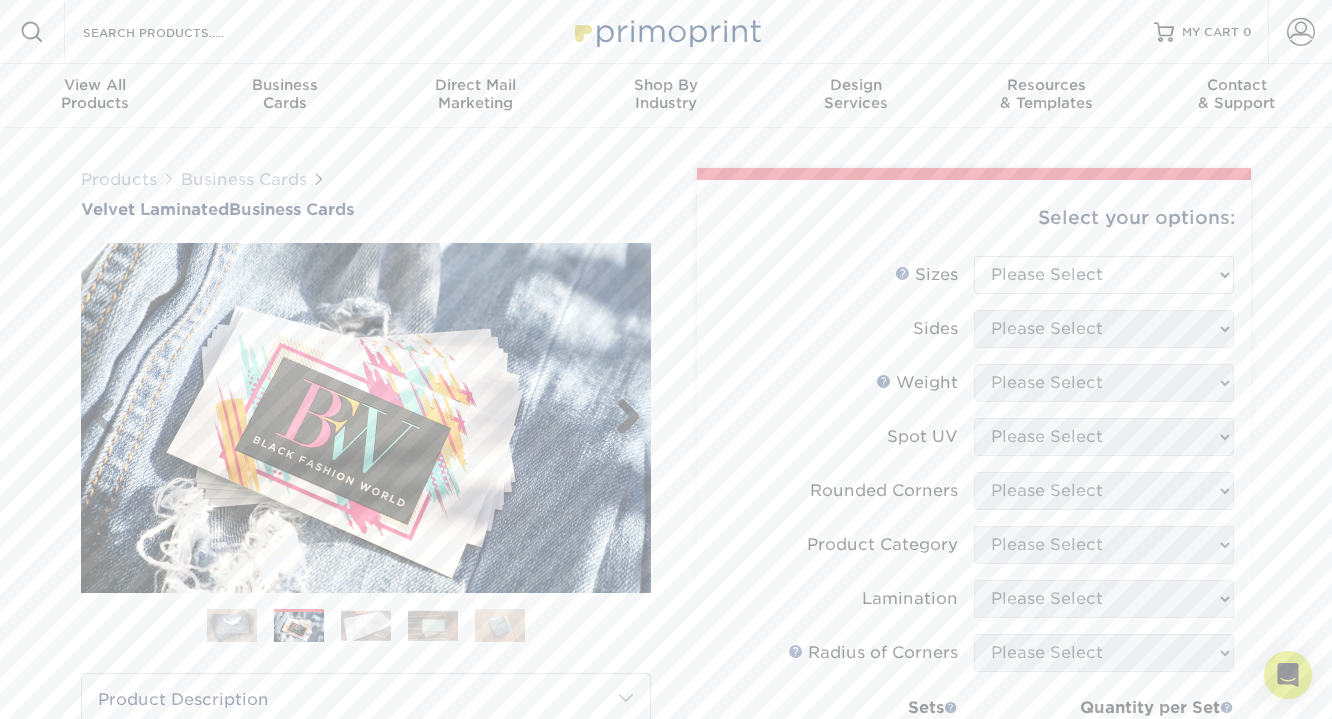 click on "Next" at bounding box center (621, 418) 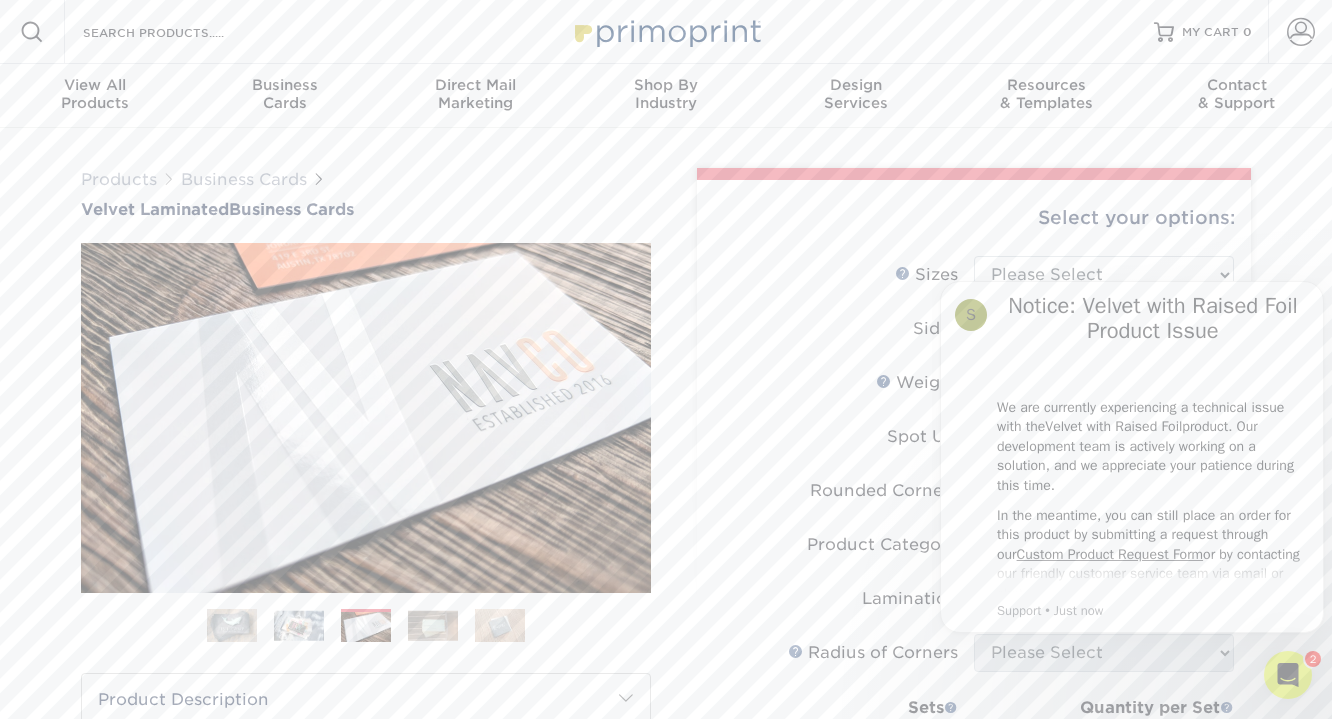 scroll, scrollTop: 0, scrollLeft: 0, axis: both 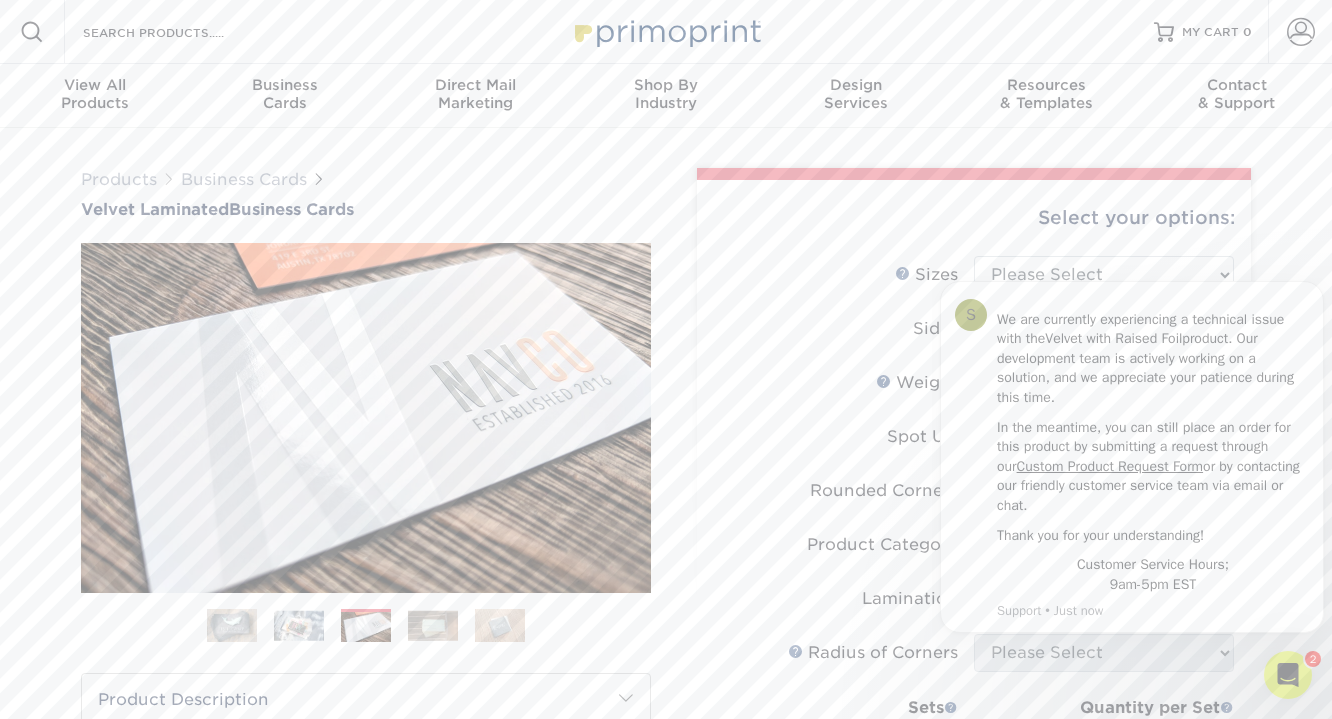 click on "S Notice: Velvet with Raised Foil Product Issue We are currently experiencing a technical issue with the  Velvet with Raised Foil  product. Our development team is actively working on a solution, and we appreciate your patience during this time. In the meantime, you can still place an order for this product by submitting a request through our  Custom Product Request Form  or by contacting our friendly customer service team via email or chat. Thank you for your understanding! Customer Service Hours; 9am-5pm EST Support • Just now" at bounding box center [1132, 458] 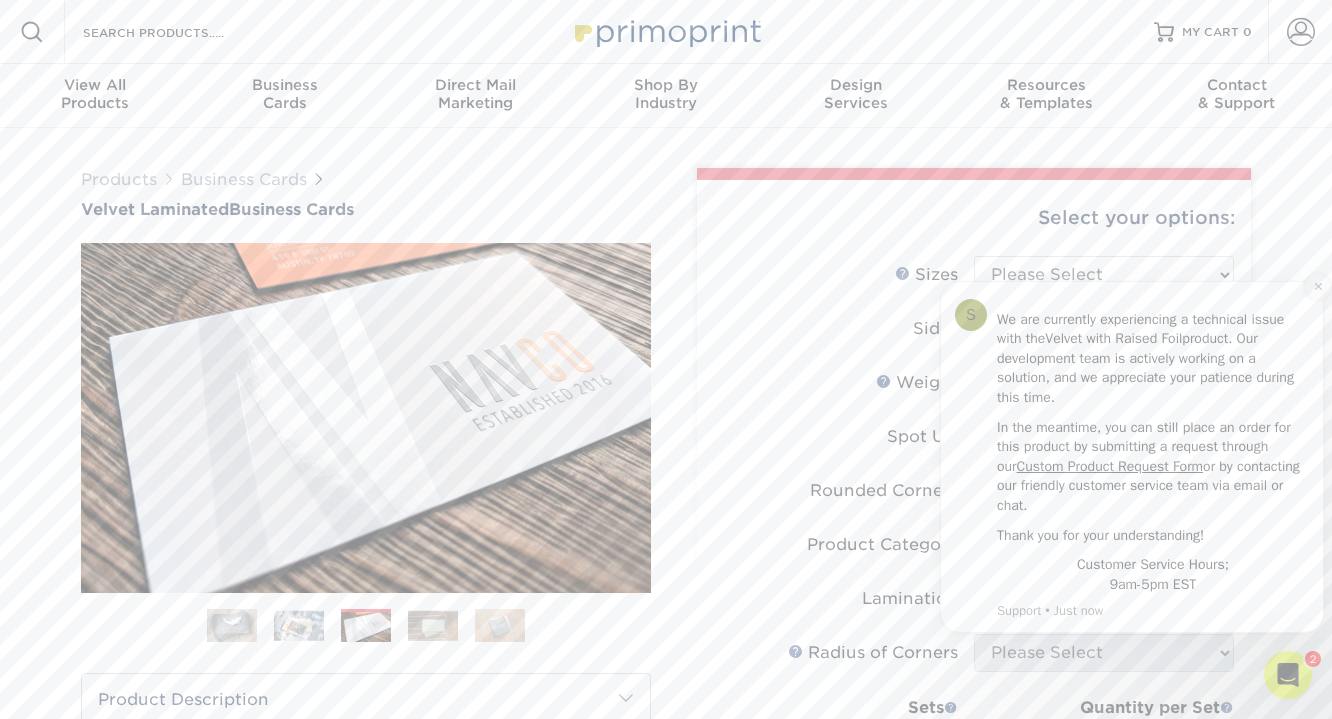 click at bounding box center (1318, 287) 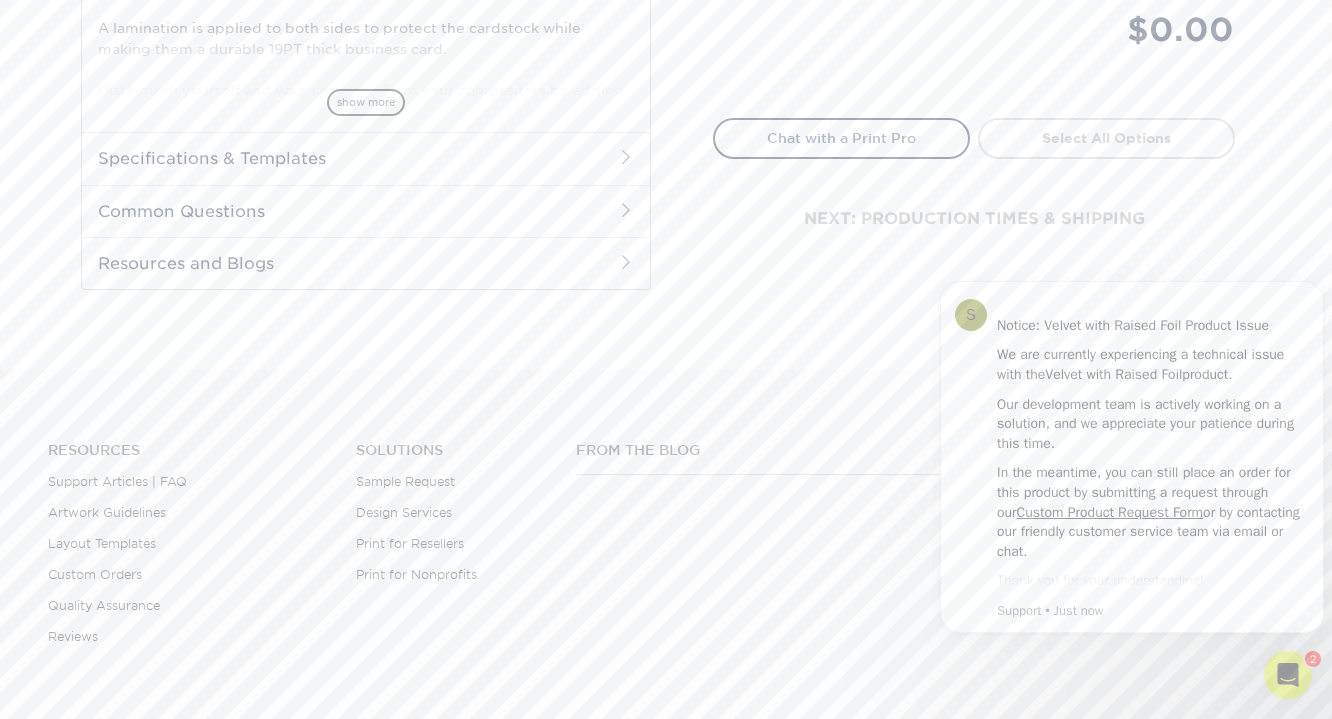 scroll, scrollTop: 983, scrollLeft: 0, axis: vertical 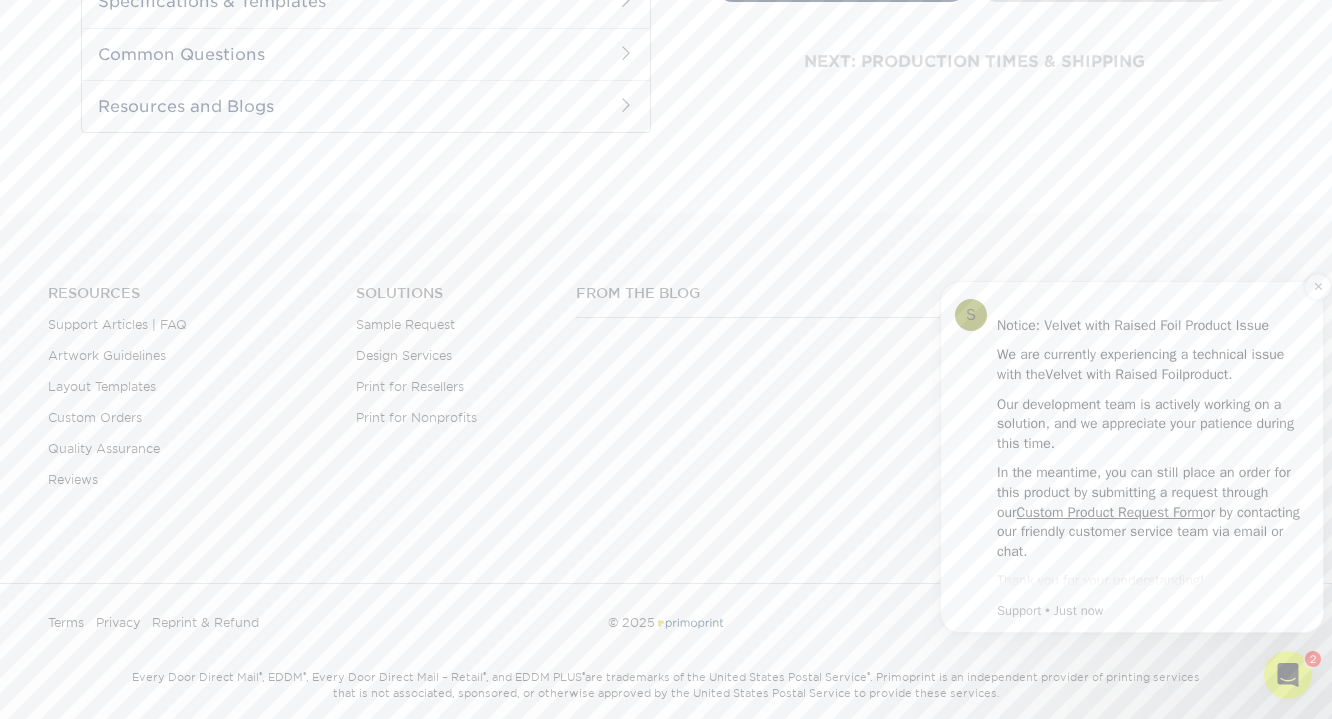 click at bounding box center (1318, 287) 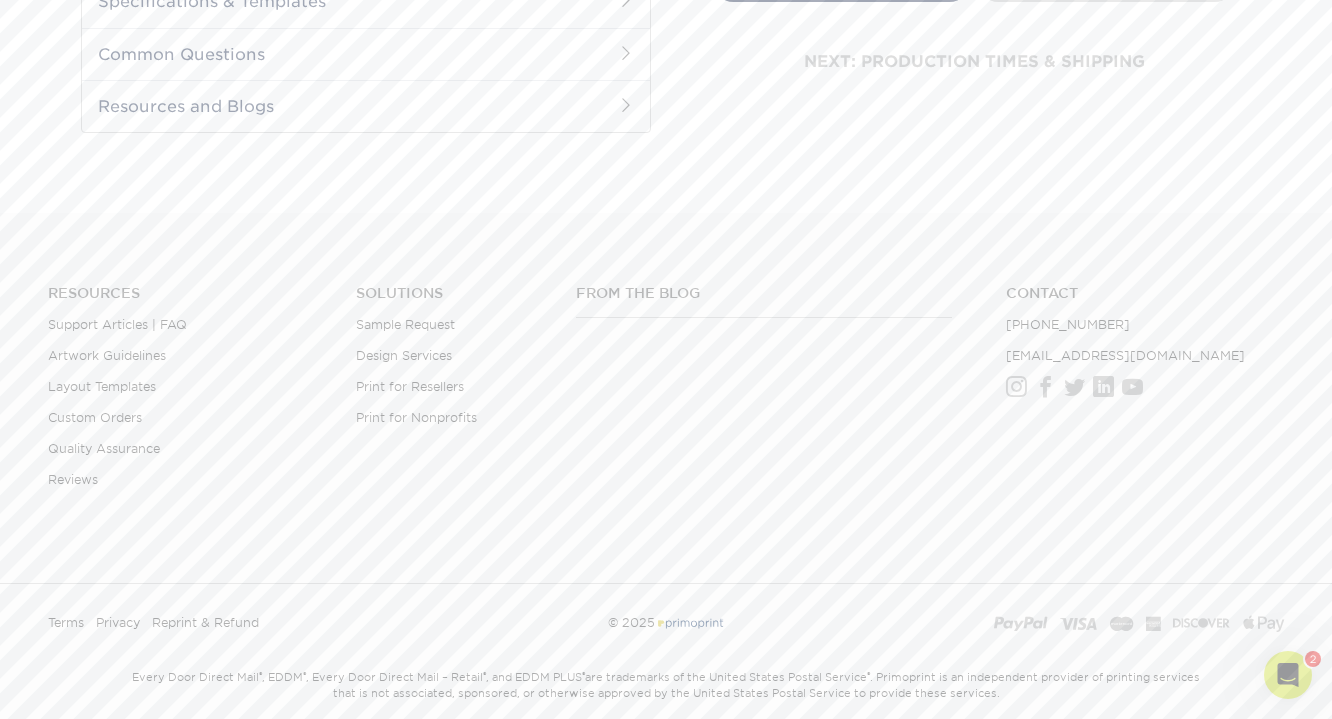 scroll, scrollTop: 0, scrollLeft: 0, axis: both 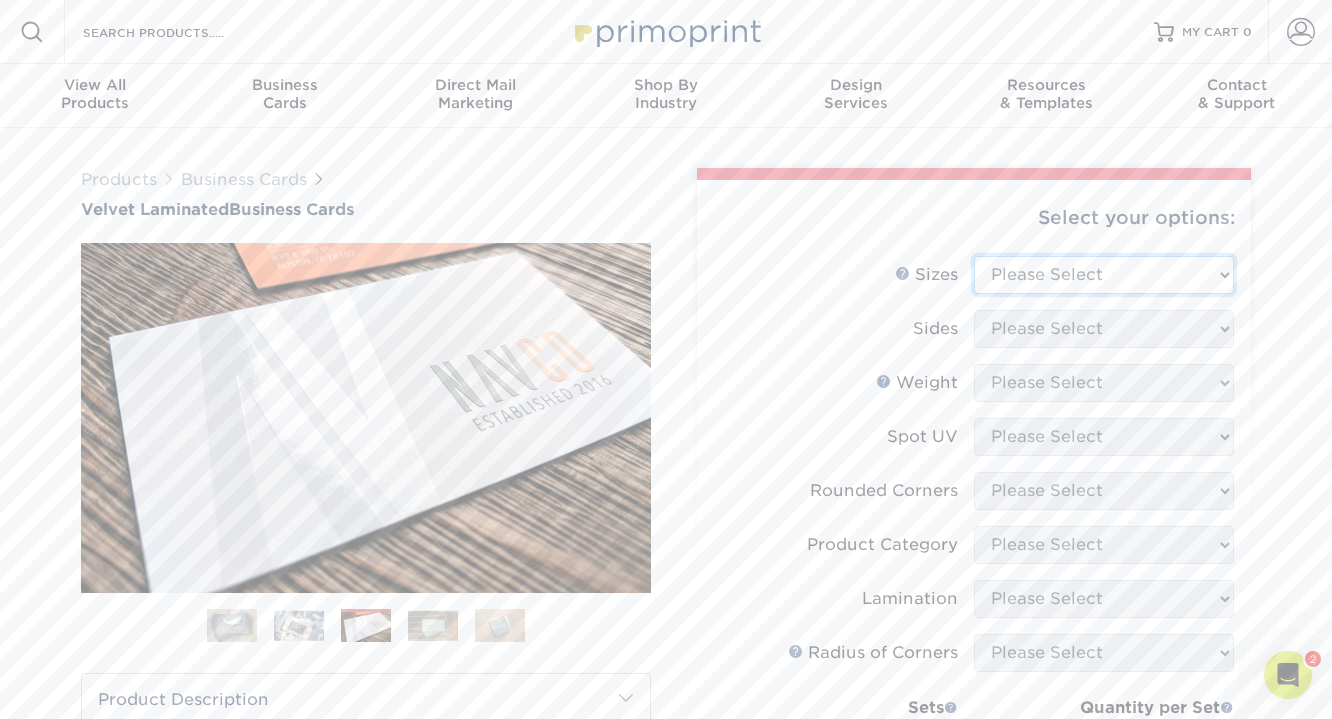 click on "Please Select
1.5" x 3.5"  - Mini
1.75" x 3.5" - Mini
2" x 2" - Square
2" x 3" - Mini
2" x 3.5" - Standard
2" x 4"
2" x 7" - Foldover Card
2.125" x 3.375" - European 2.5" x 2.5" - Square" at bounding box center [1104, 275] 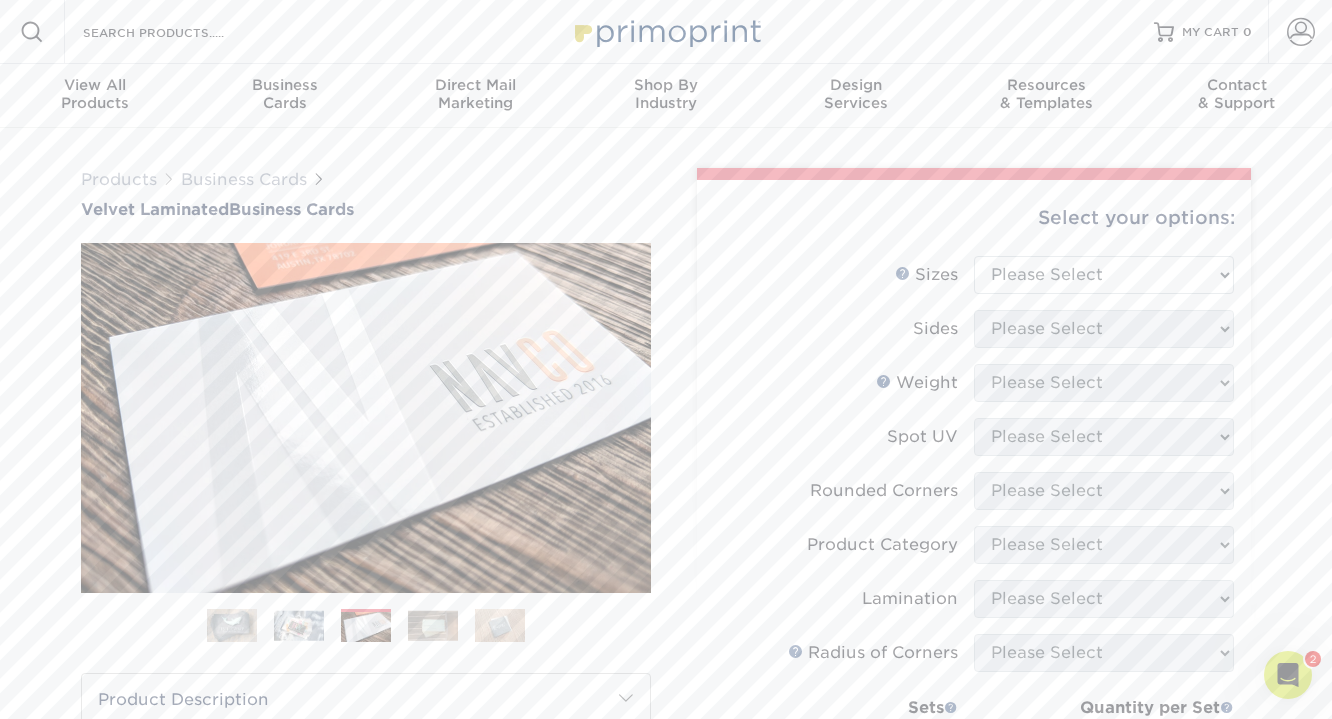 click on "Products
Business Cards
Velvet Laminated  Business Cards
Previous Next" at bounding box center (666, 662) 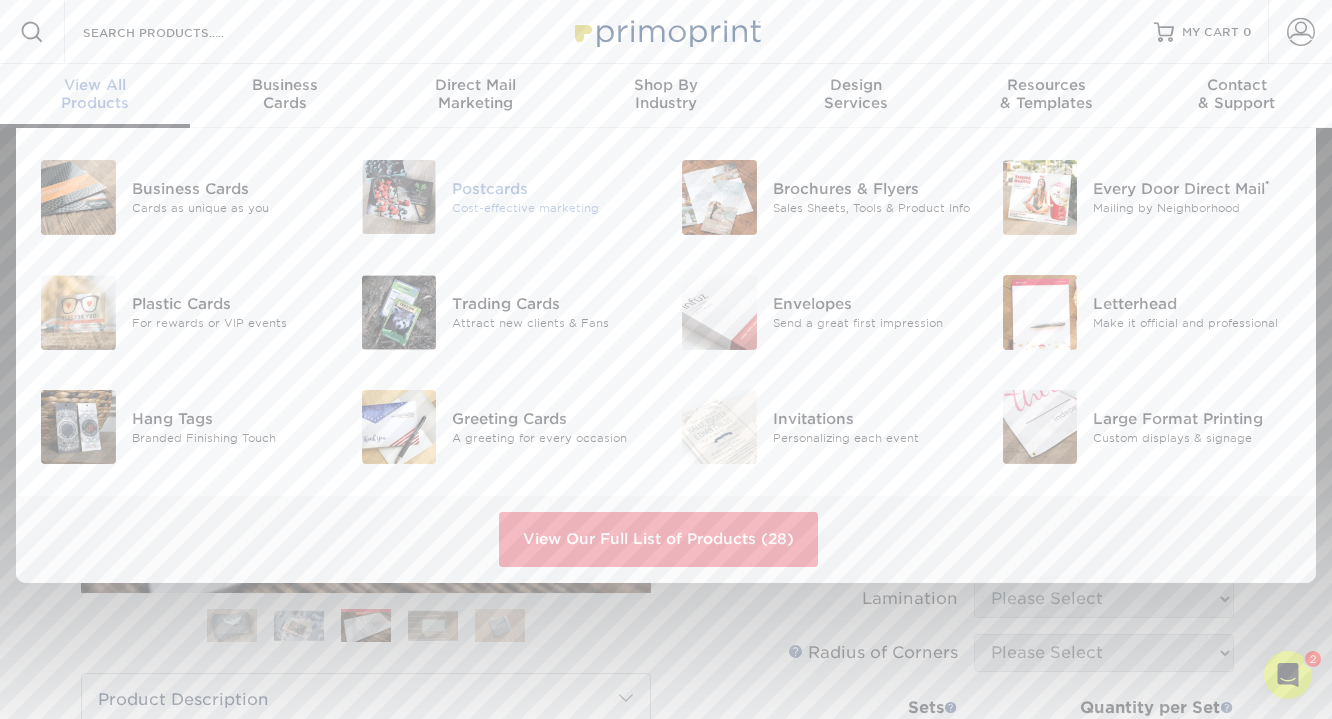 click on "Postcards" at bounding box center (551, 189) 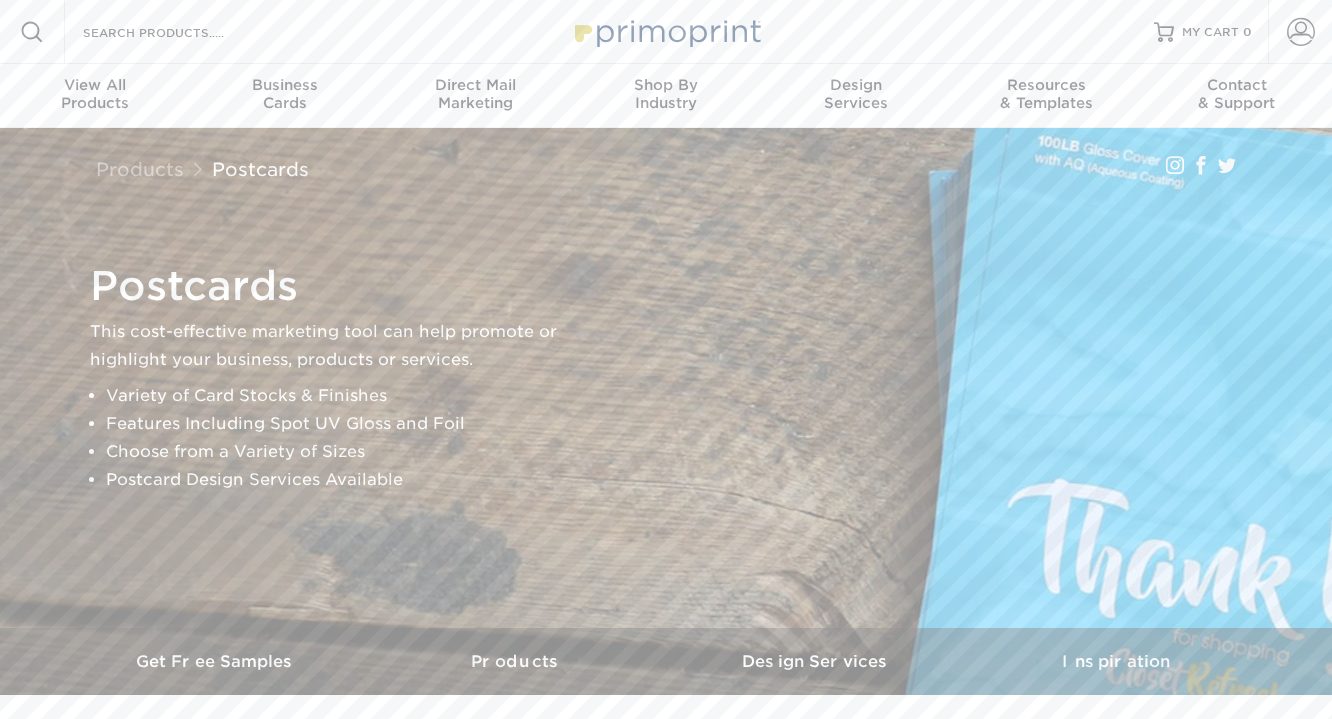 scroll, scrollTop: 0, scrollLeft: 0, axis: both 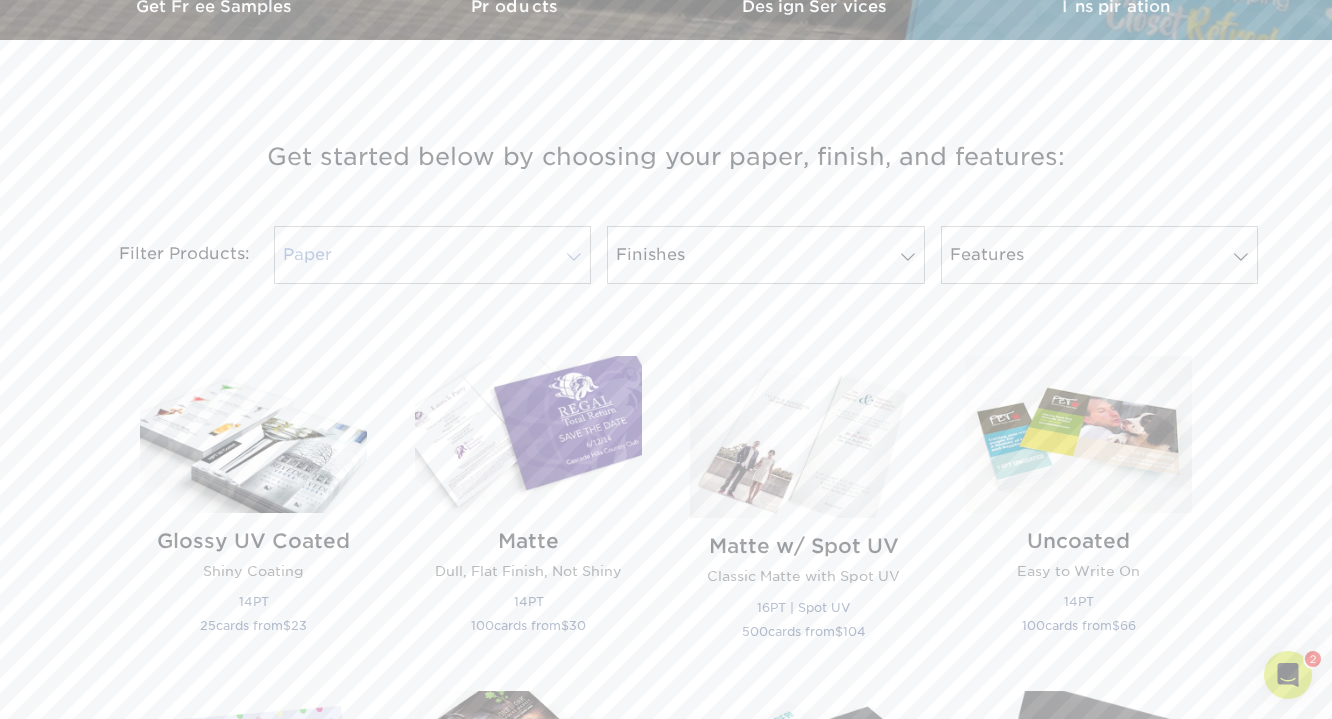click on "Paper" at bounding box center (432, 255) 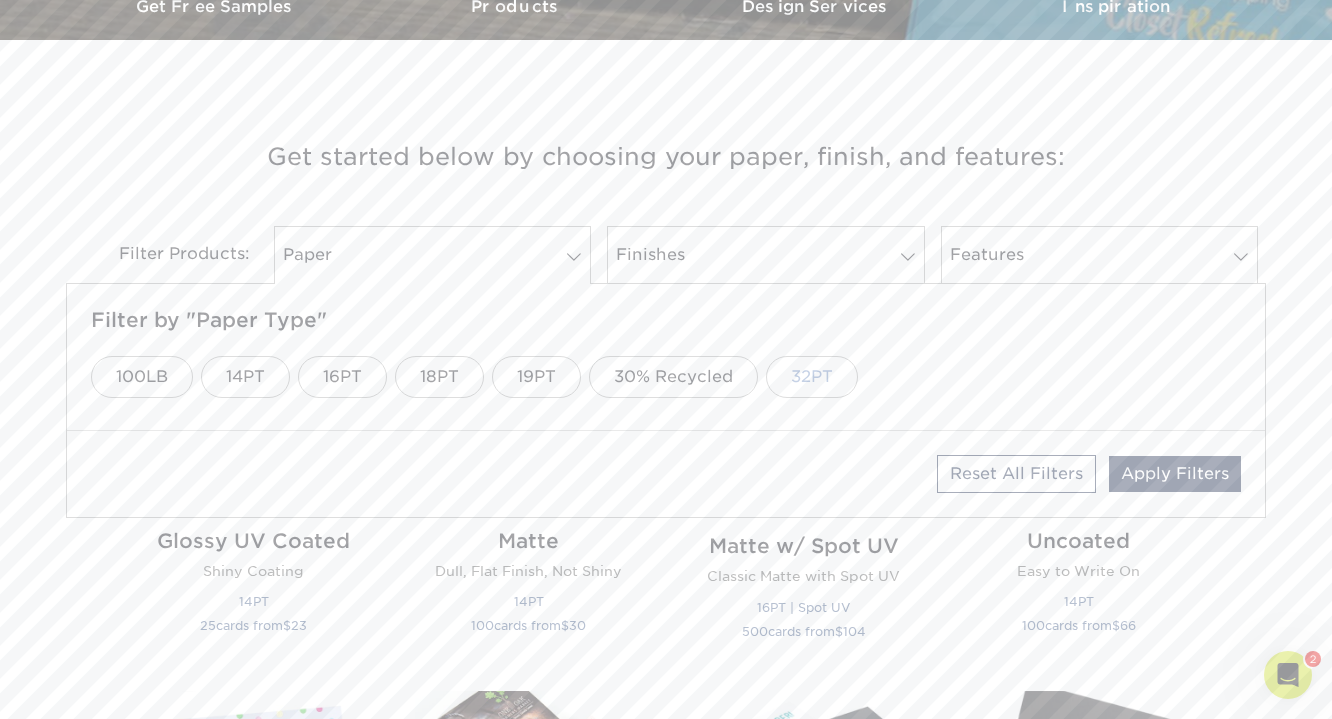 click on "32PT" at bounding box center [812, 377] 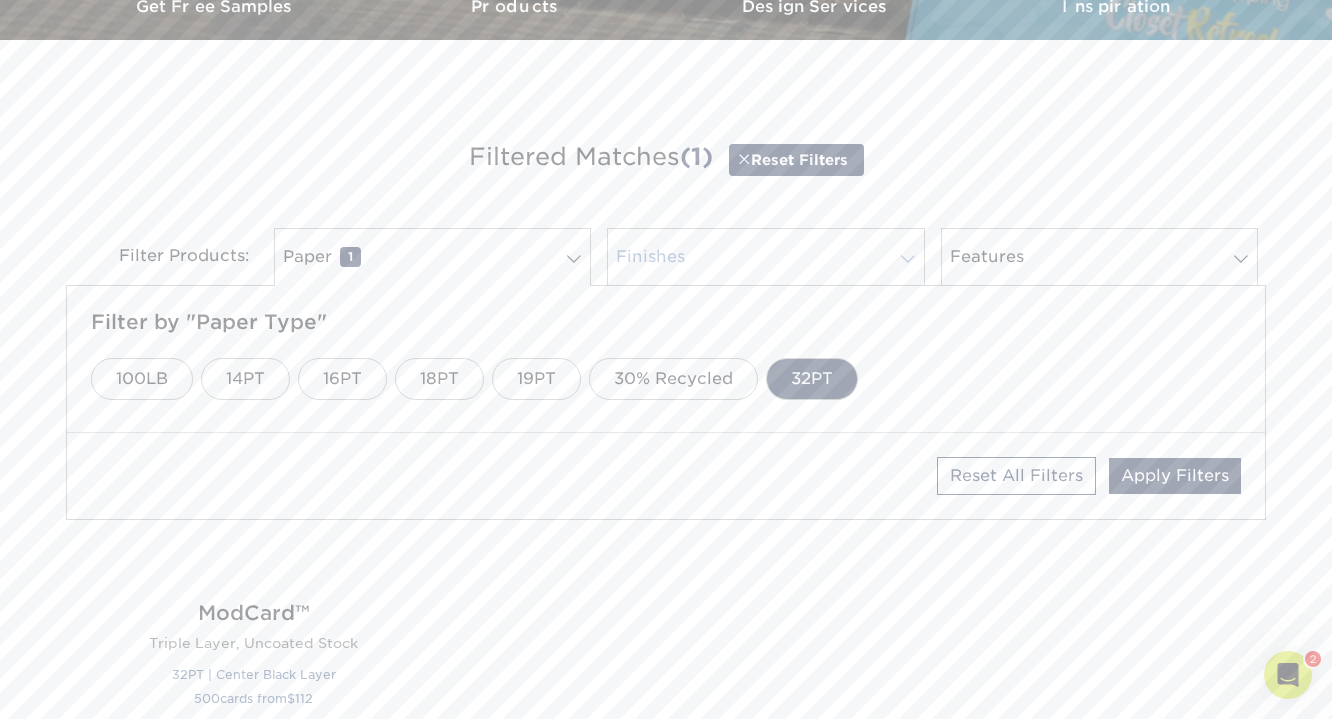 click on "Finishes
0" at bounding box center (765, 257) 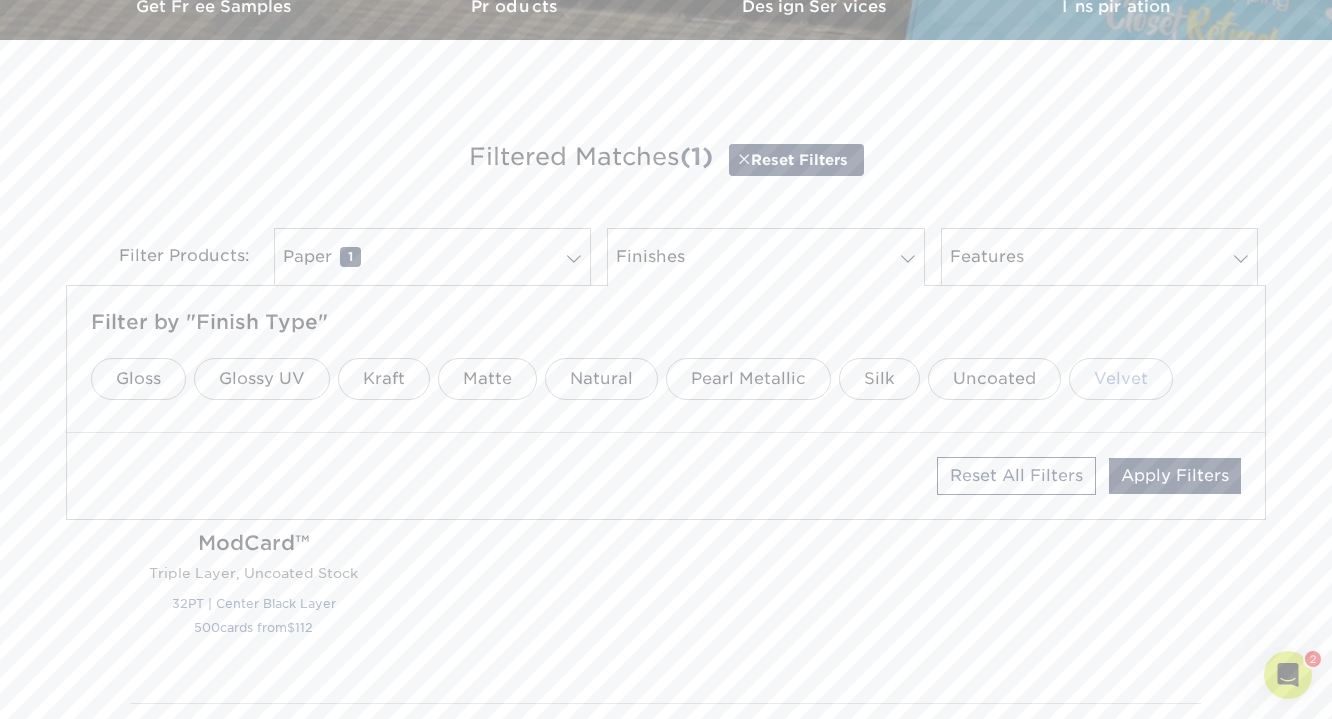 click on "Velvet" at bounding box center (1121, 379) 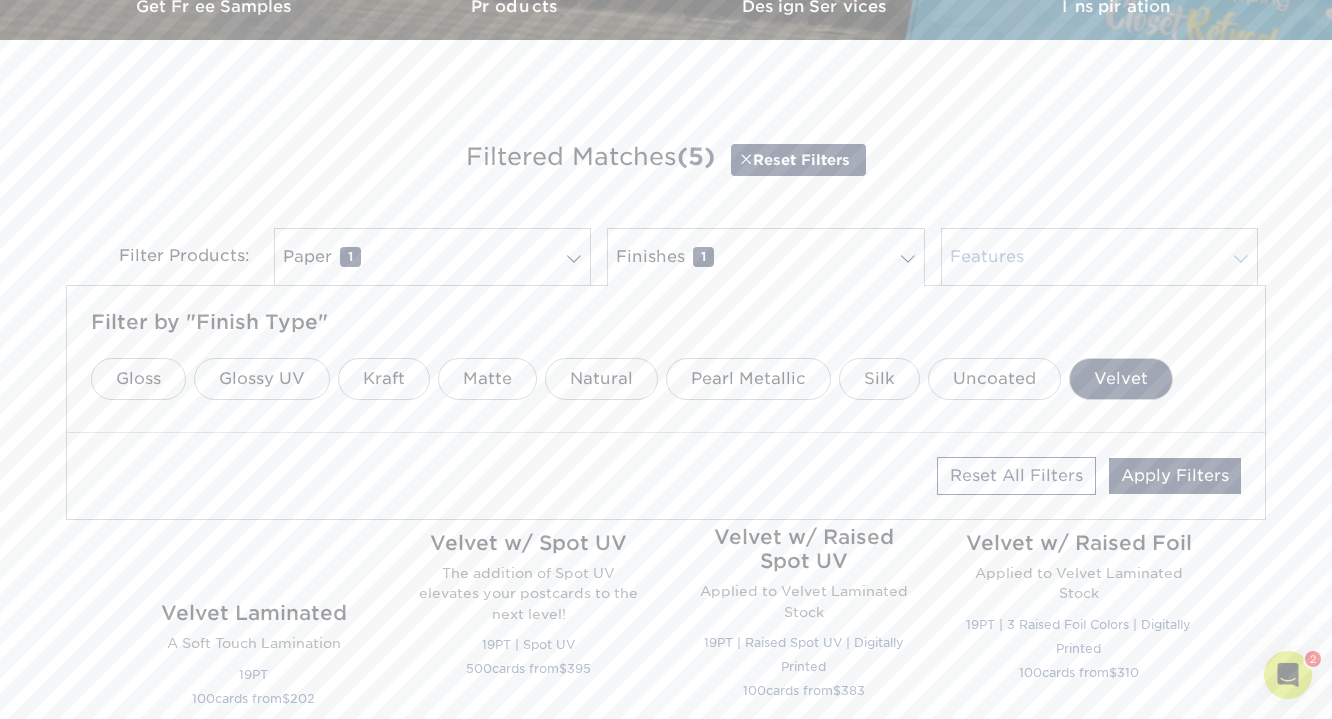 click on "Features
0" at bounding box center (1099, 257) 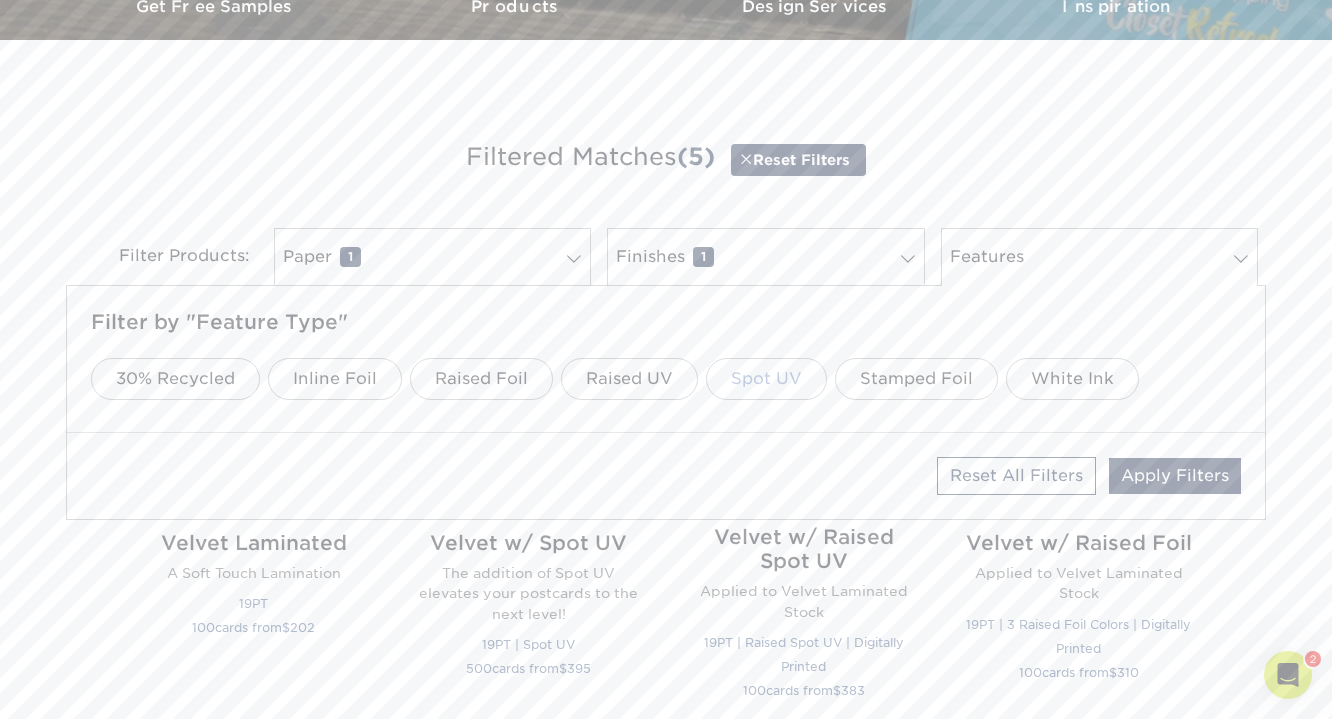 click on "Spot UV" at bounding box center (766, 379) 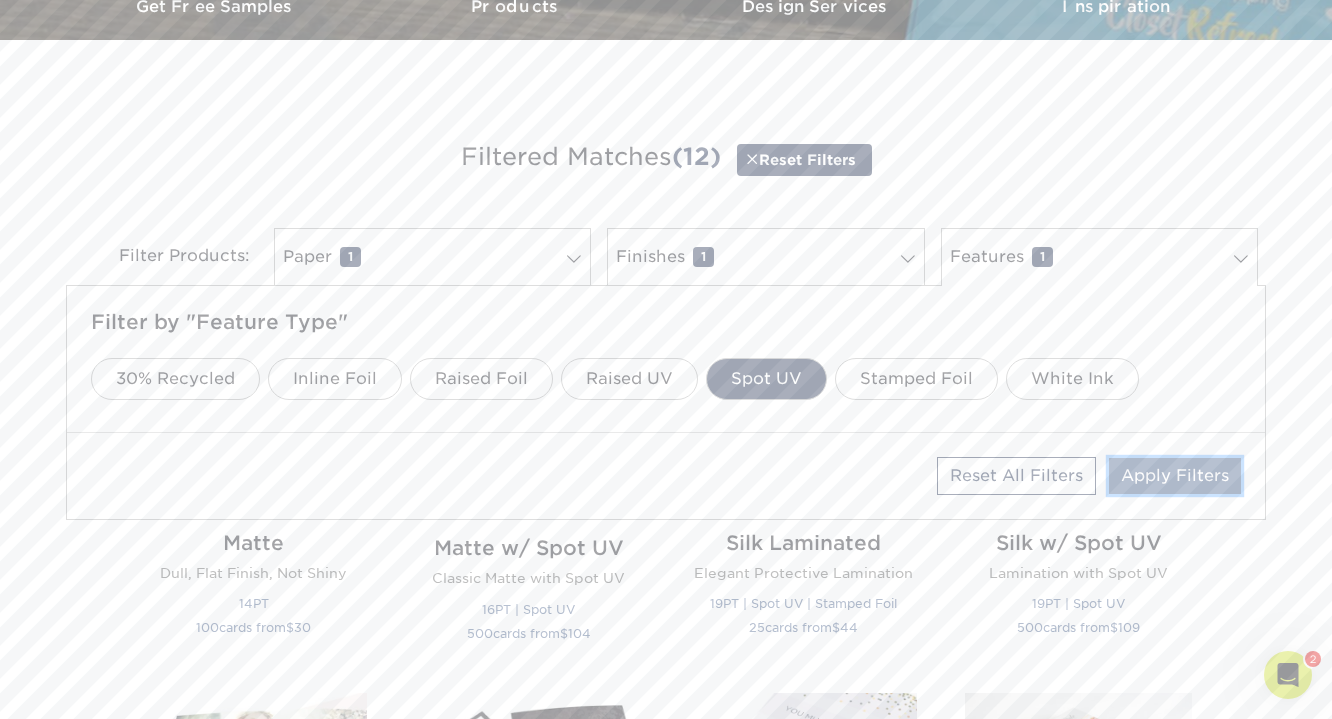 click on "Apply Filters" at bounding box center [1175, 476] 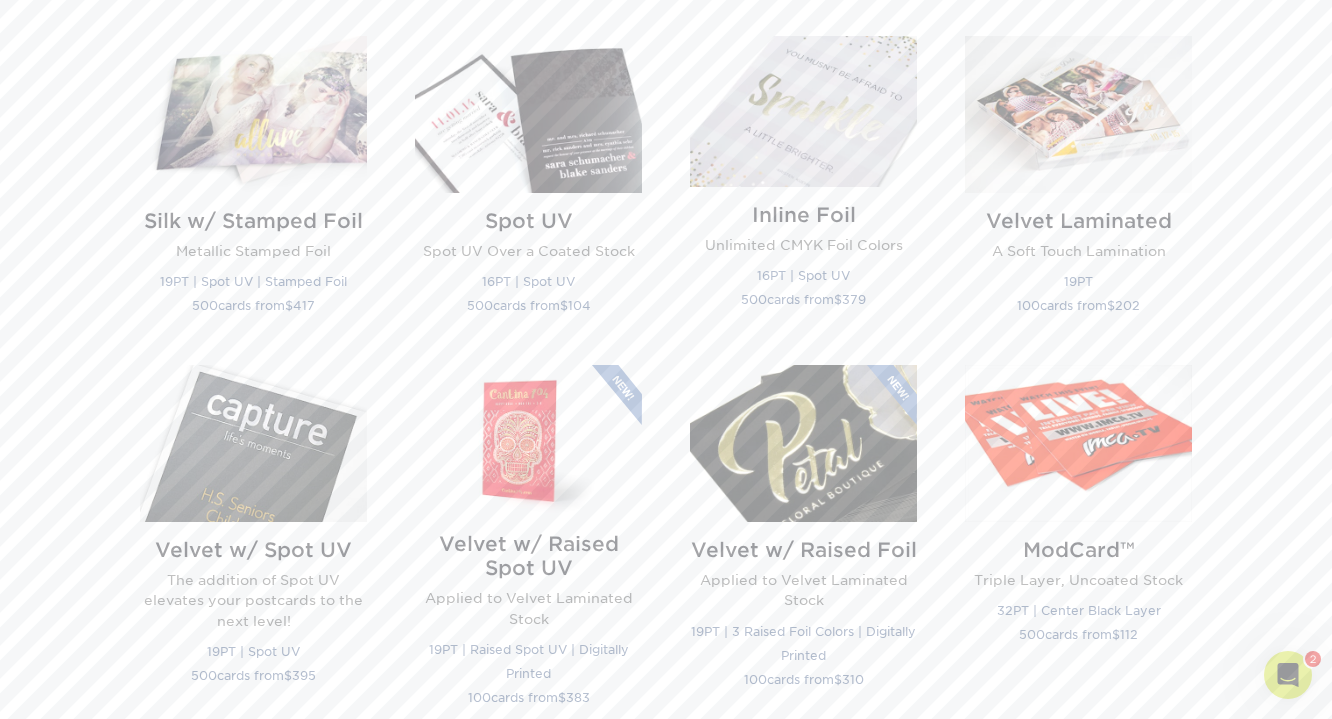 scroll, scrollTop: 1475, scrollLeft: 0, axis: vertical 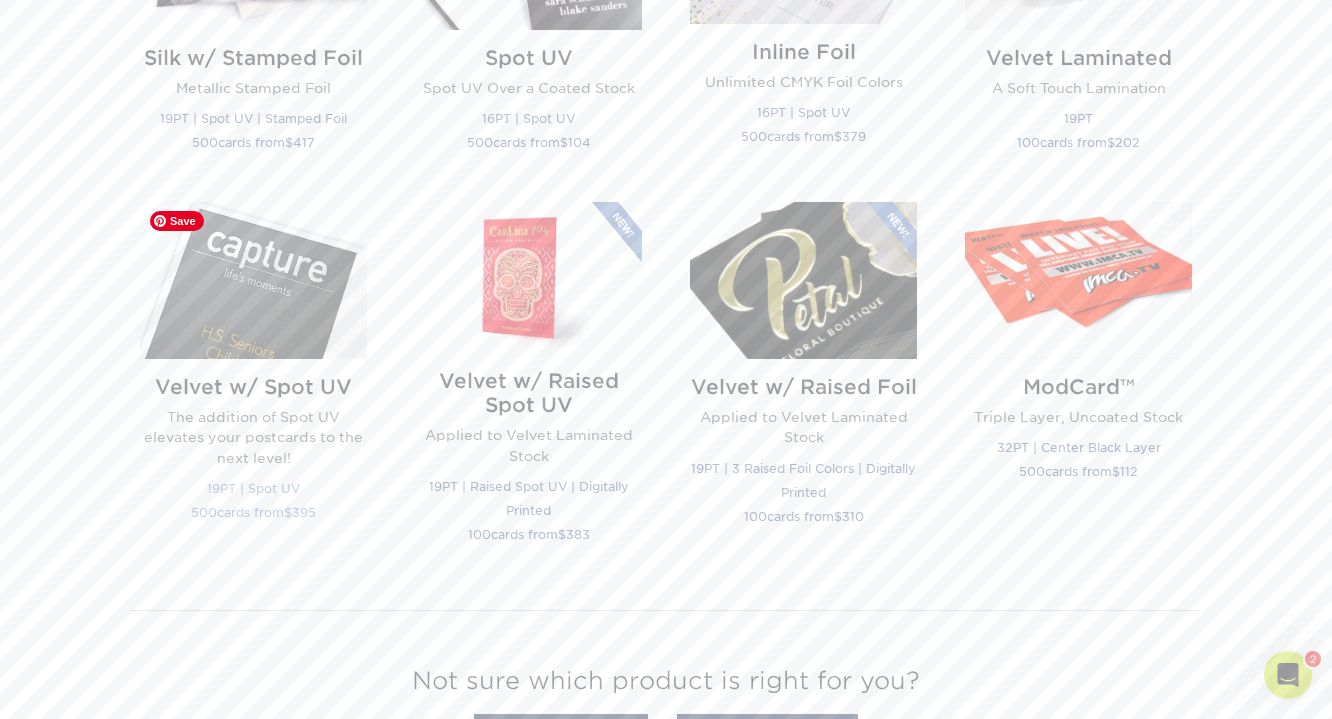 click at bounding box center (253, 280) 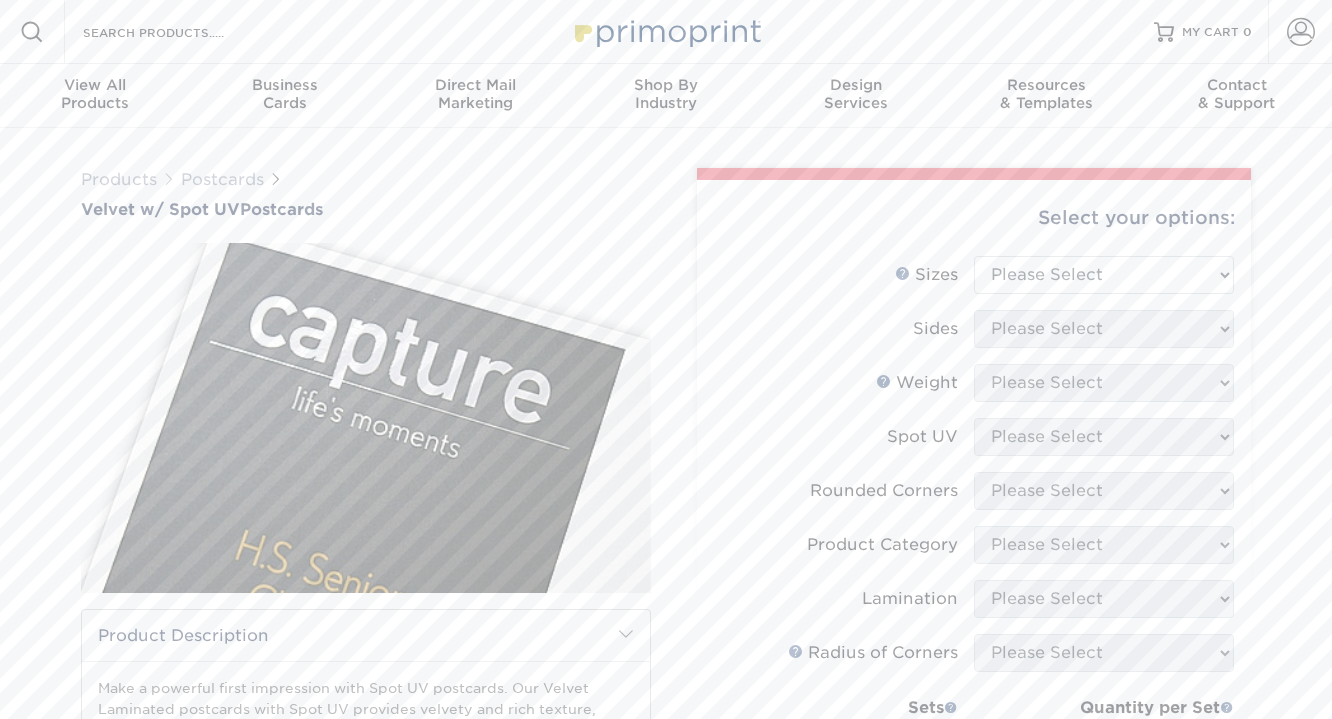 scroll, scrollTop: 0, scrollLeft: 0, axis: both 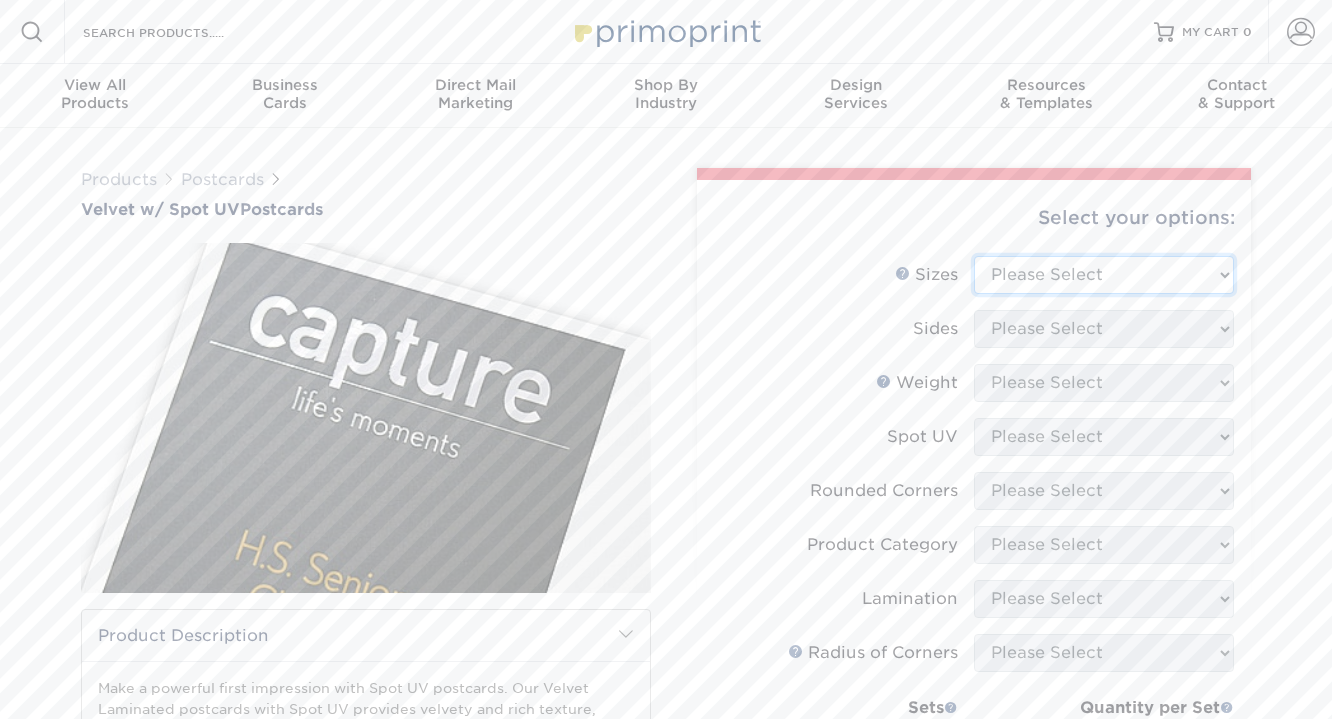 click on "Please Select
2" x 6"
2" x 8"
3" x 5"
3.5" x 3.5"
3.5" x 4"
3.5" x 8.5"
3.67" x 8.5"
4" x 4"
4" x 6" 4" x 8.5"" at bounding box center (1104, 275) 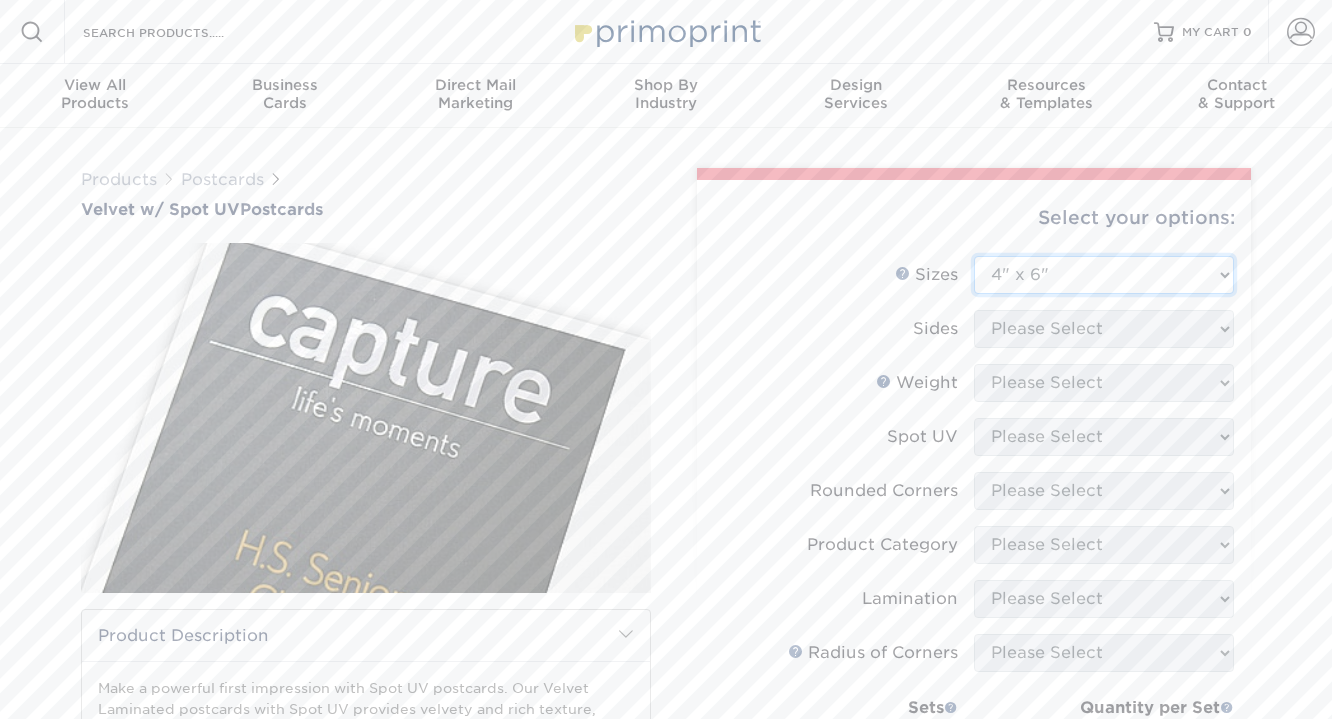 click on "Please Select
2" x 6"
2" x 8"
3" x 5"
3.5" x 3.5"
3.5" x 4"
3.5" x 8.5"
3.67" x 8.5"
4" x 4"
4" x 6" 4" x 8.5"" at bounding box center [1104, 275] 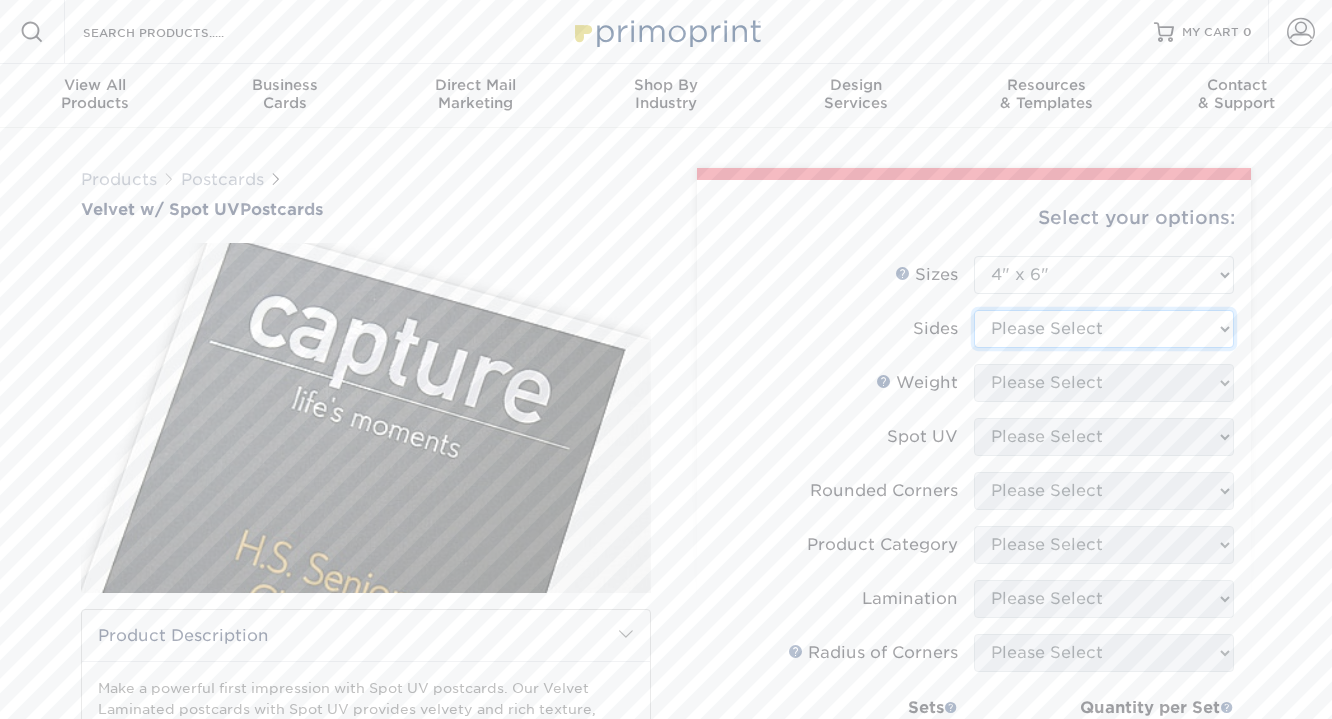 click on "Please Select Print Both Sides Print Front Only" at bounding box center [1104, 329] 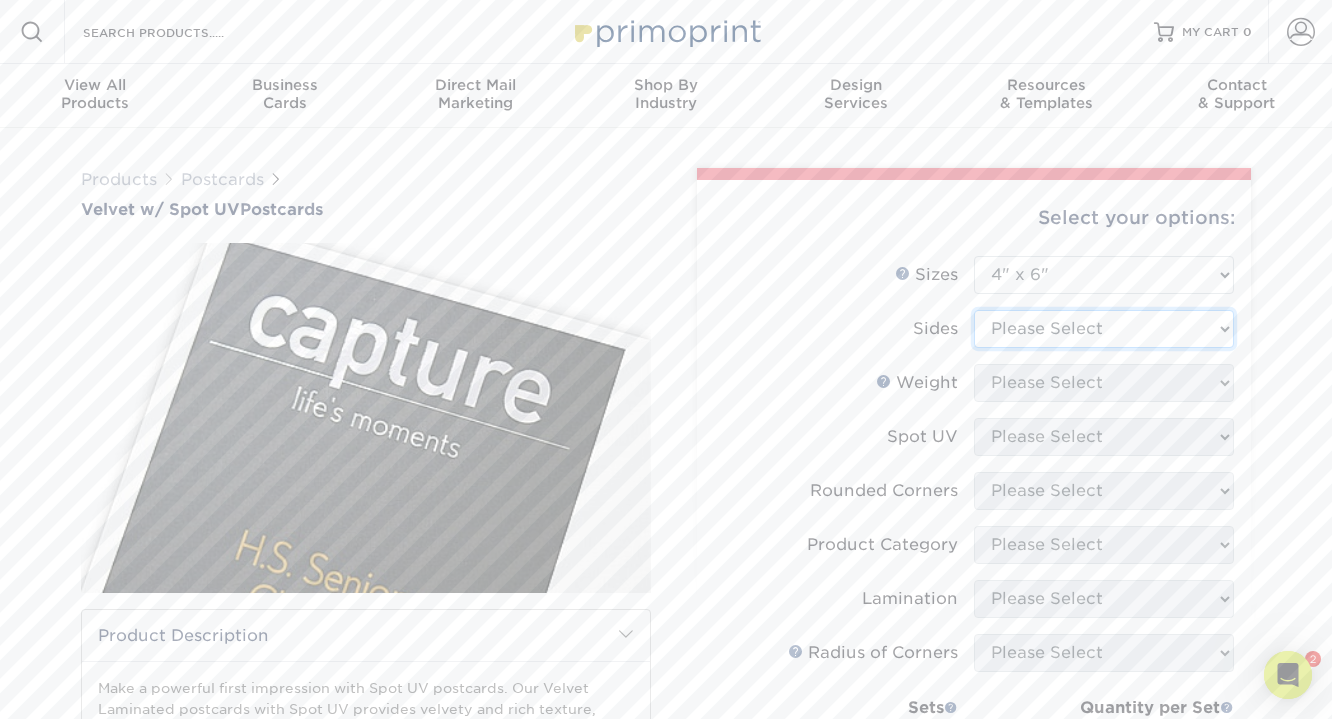 scroll, scrollTop: 0, scrollLeft: 0, axis: both 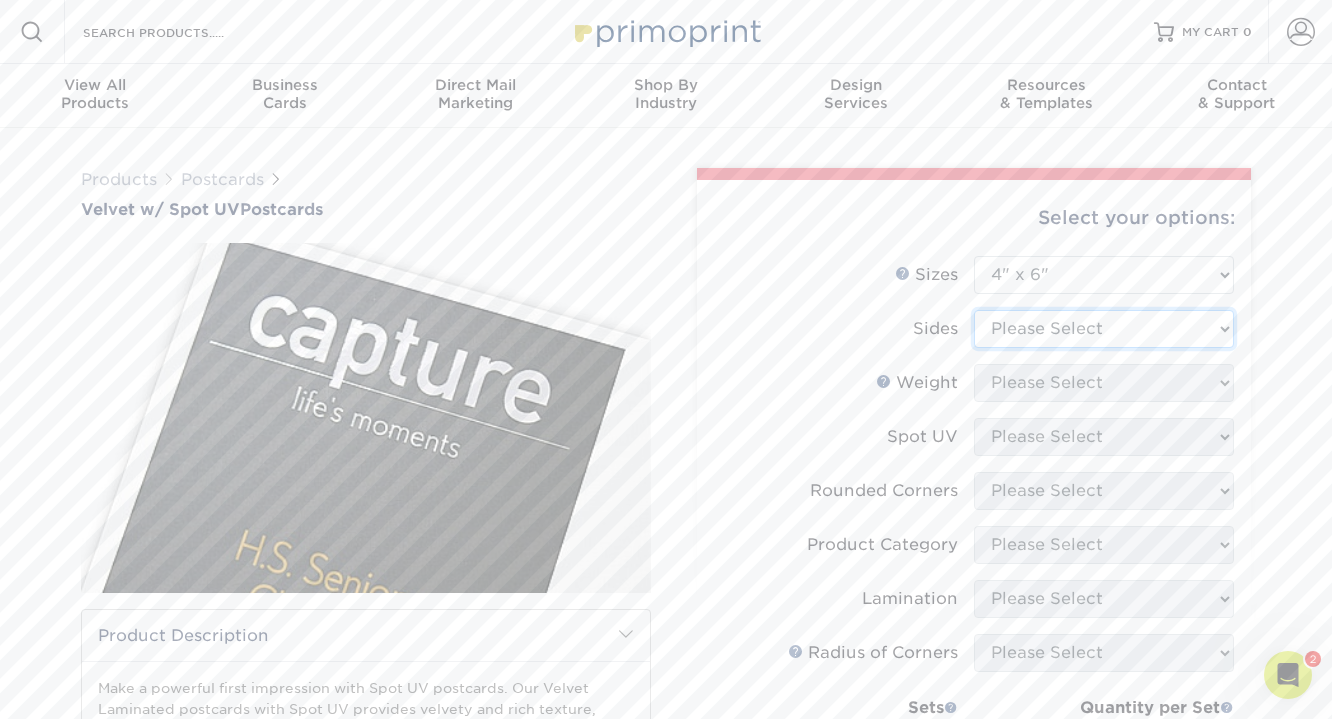 select on "13abbda7-1d64-4f25-8bb2-c179b224825d" 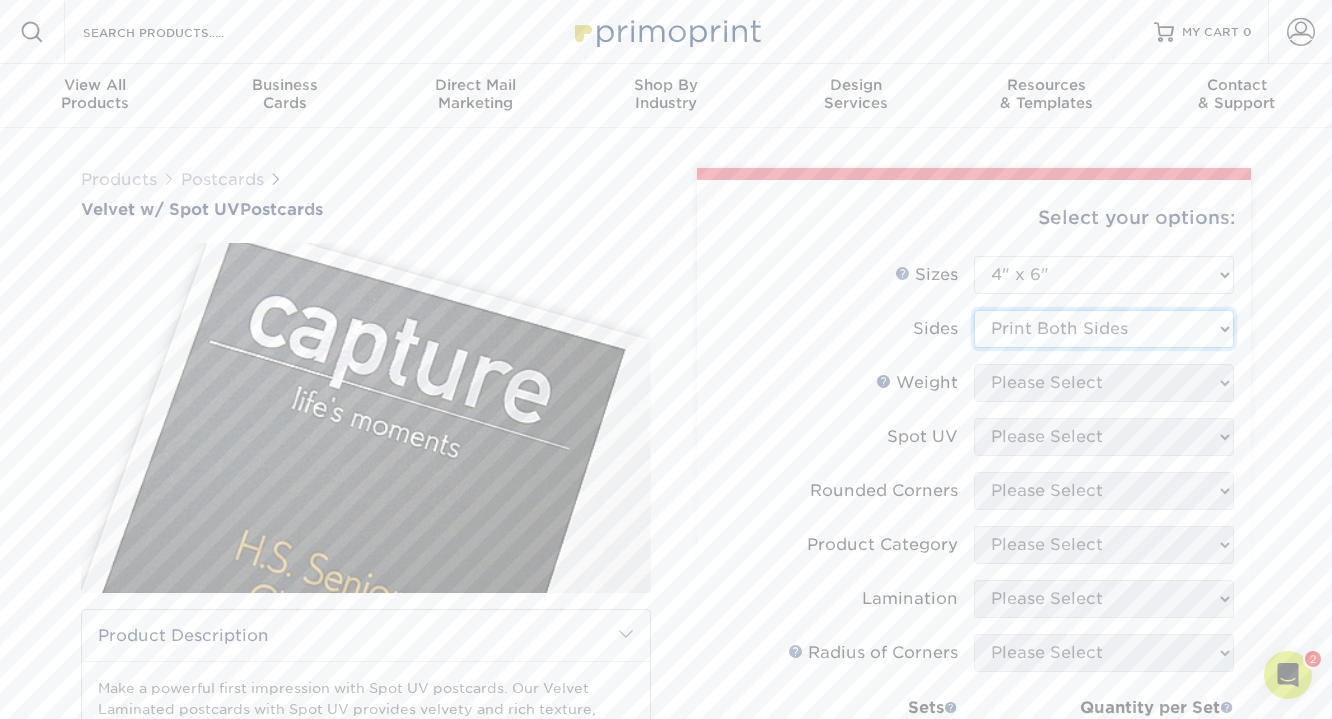 click on "Please Select Print Both Sides Print Front Only" at bounding box center (1104, 329) 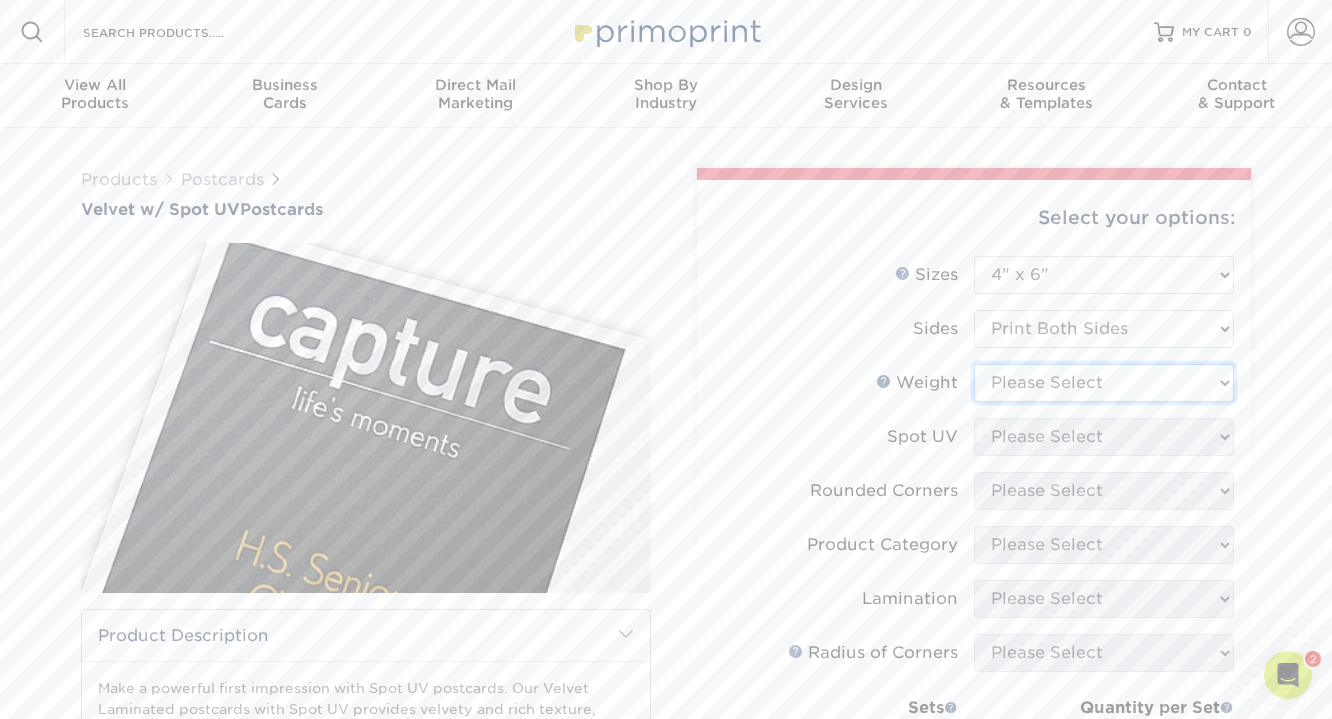 click on "Please Select 16PT" at bounding box center [1104, 383] 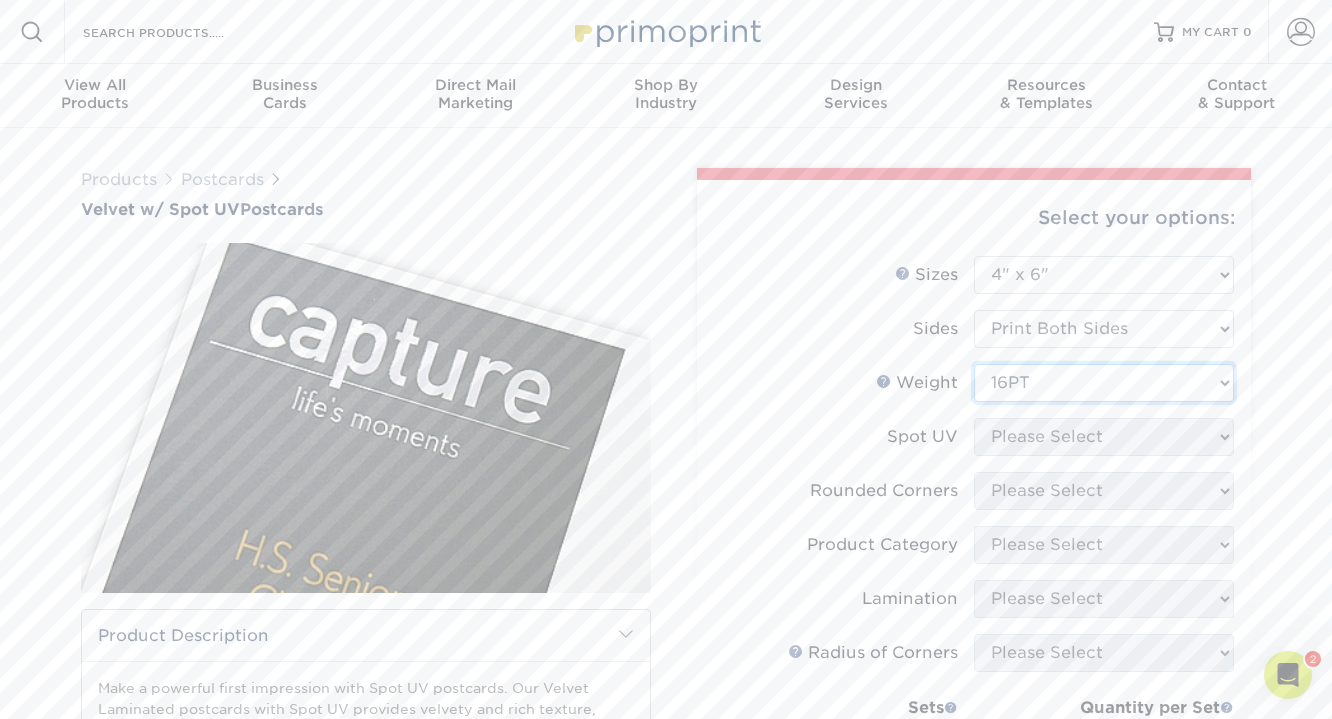 click on "Please Select 16PT" at bounding box center [1104, 383] 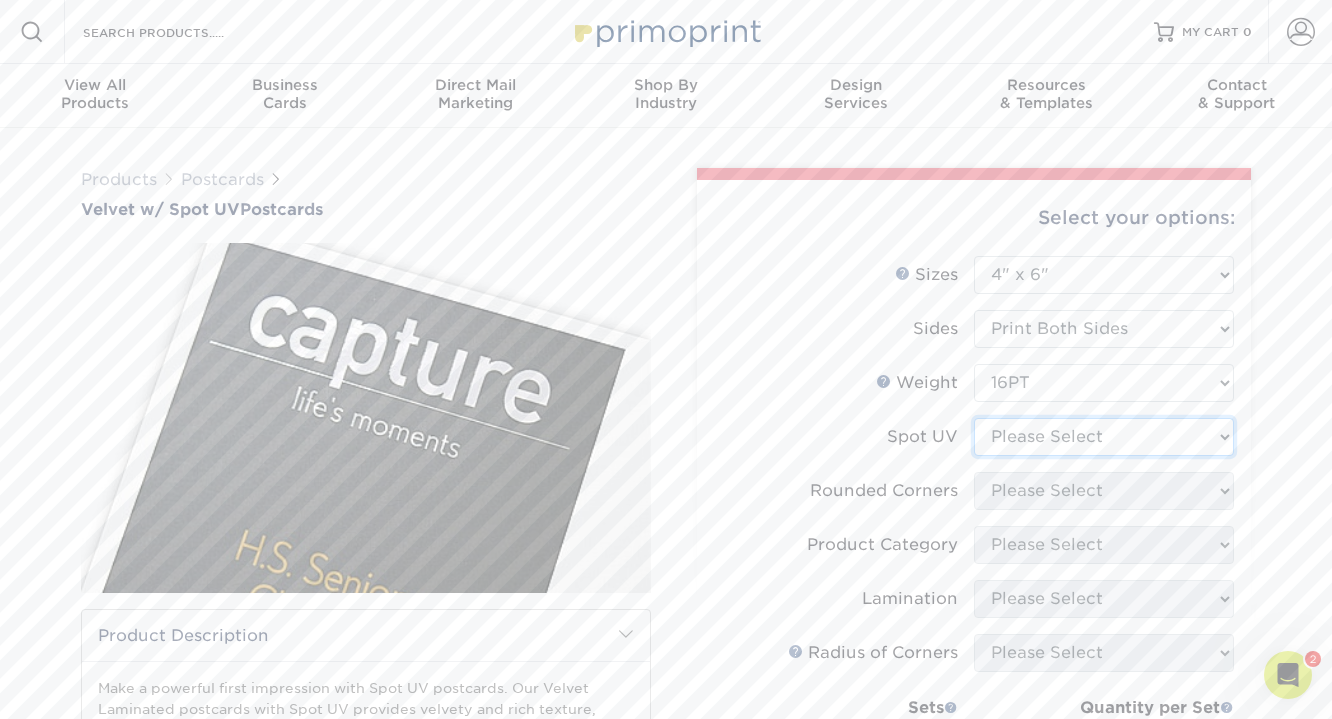 click on "Please Select Front and Back (Both Sides) Front Only Back Only" at bounding box center (1104, 437) 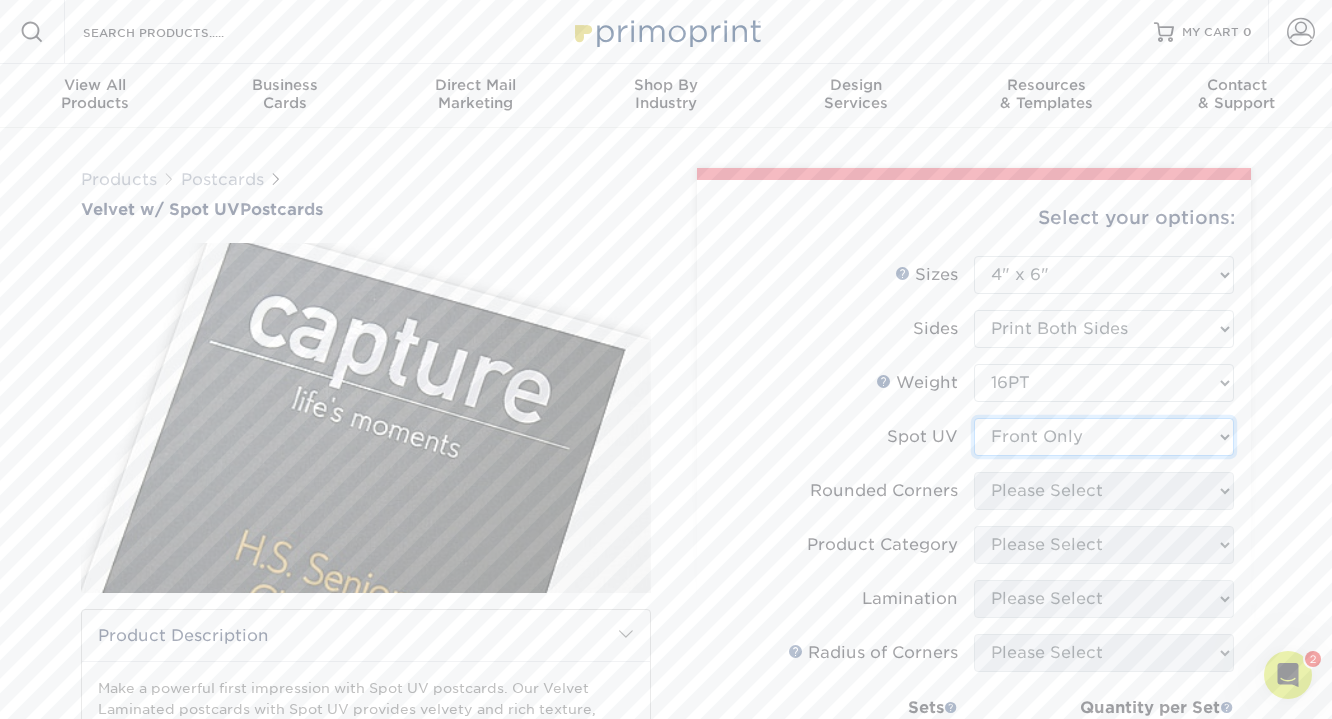 click on "Please Select Front and Back (Both Sides) Front Only Back Only" at bounding box center (1104, 437) 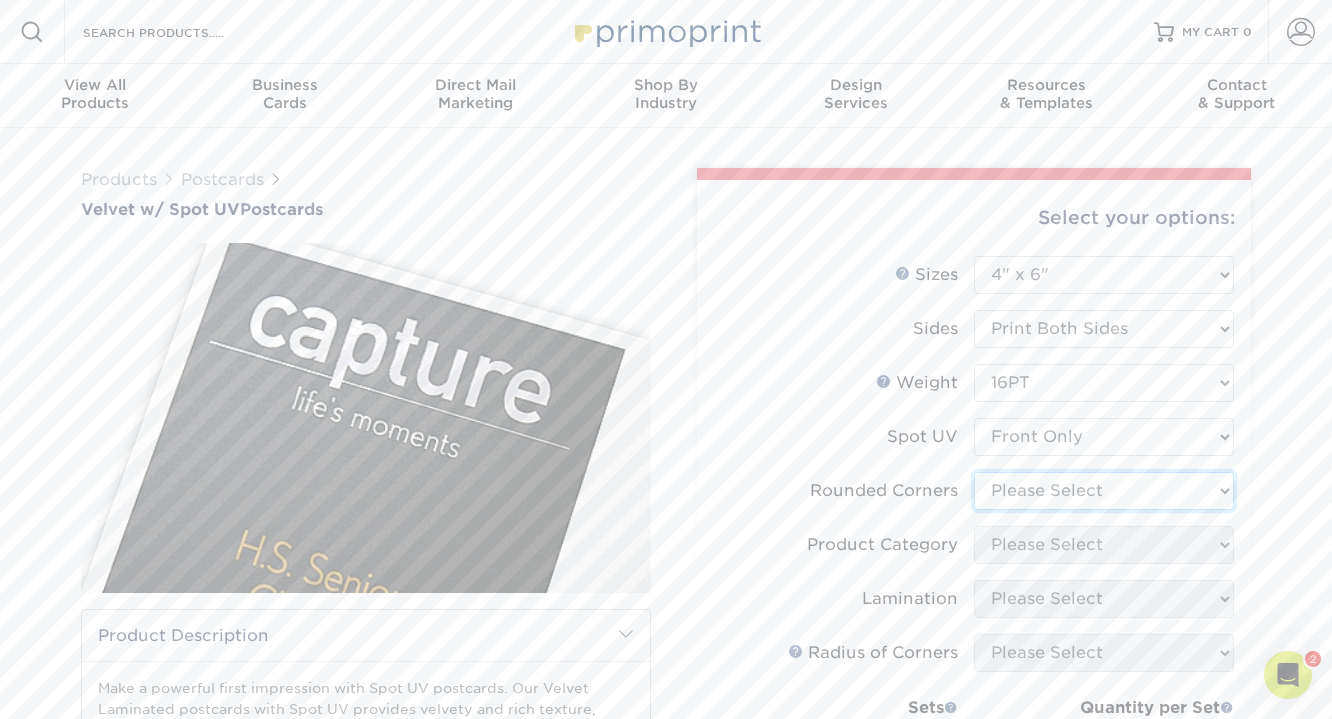 click on "Please Select
Yes - Round 4 Corners                                                    No" at bounding box center [1104, 491] 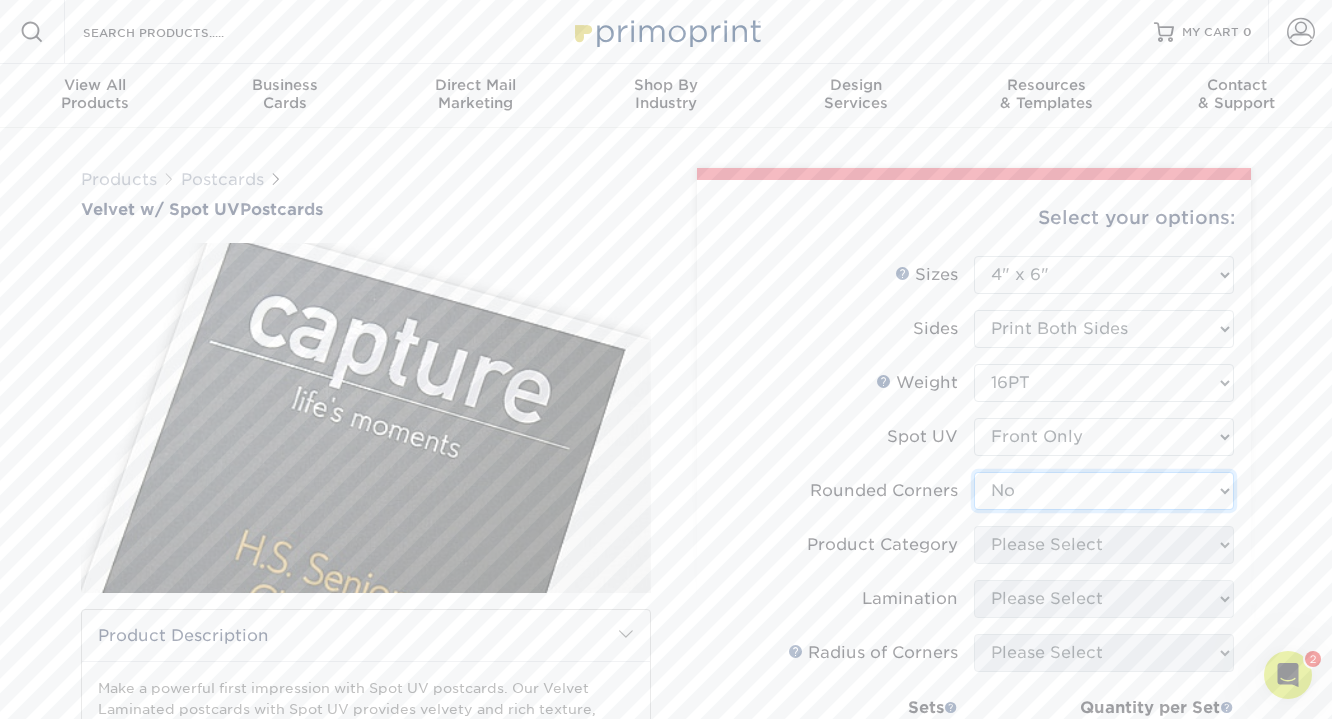 click on "Please Select
Yes - Round 4 Corners                                                    No" at bounding box center (1104, 491) 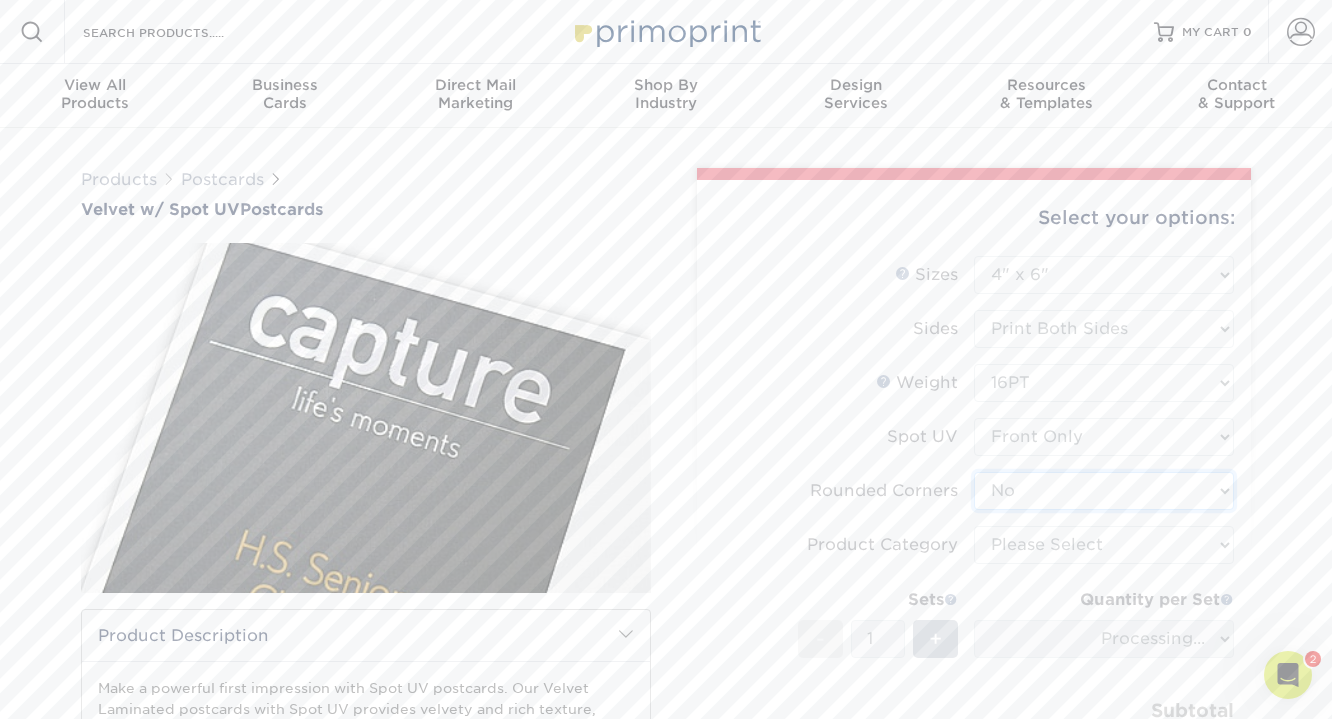 scroll, scrollTop: 163, scrollLeft: 0, axis: vertical 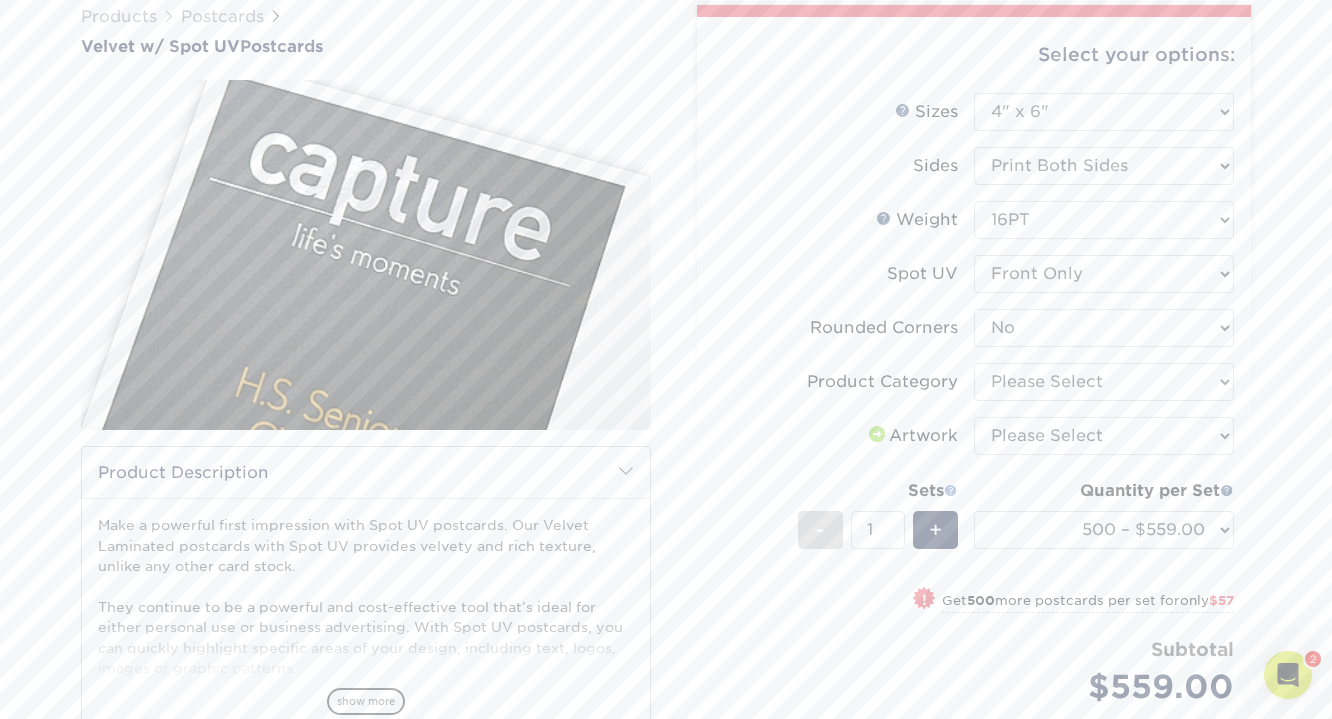 click at bounding box center (951, 490) 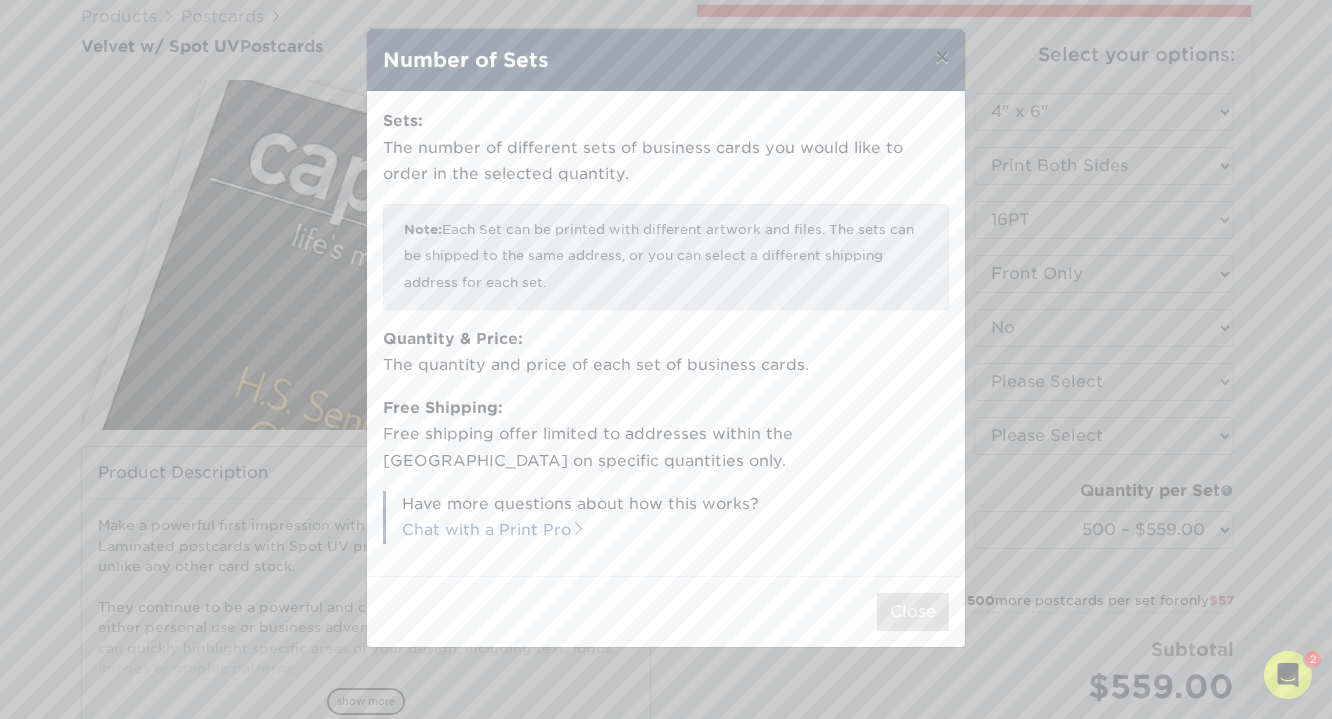 click on "×" at bounding box center (942, 57) 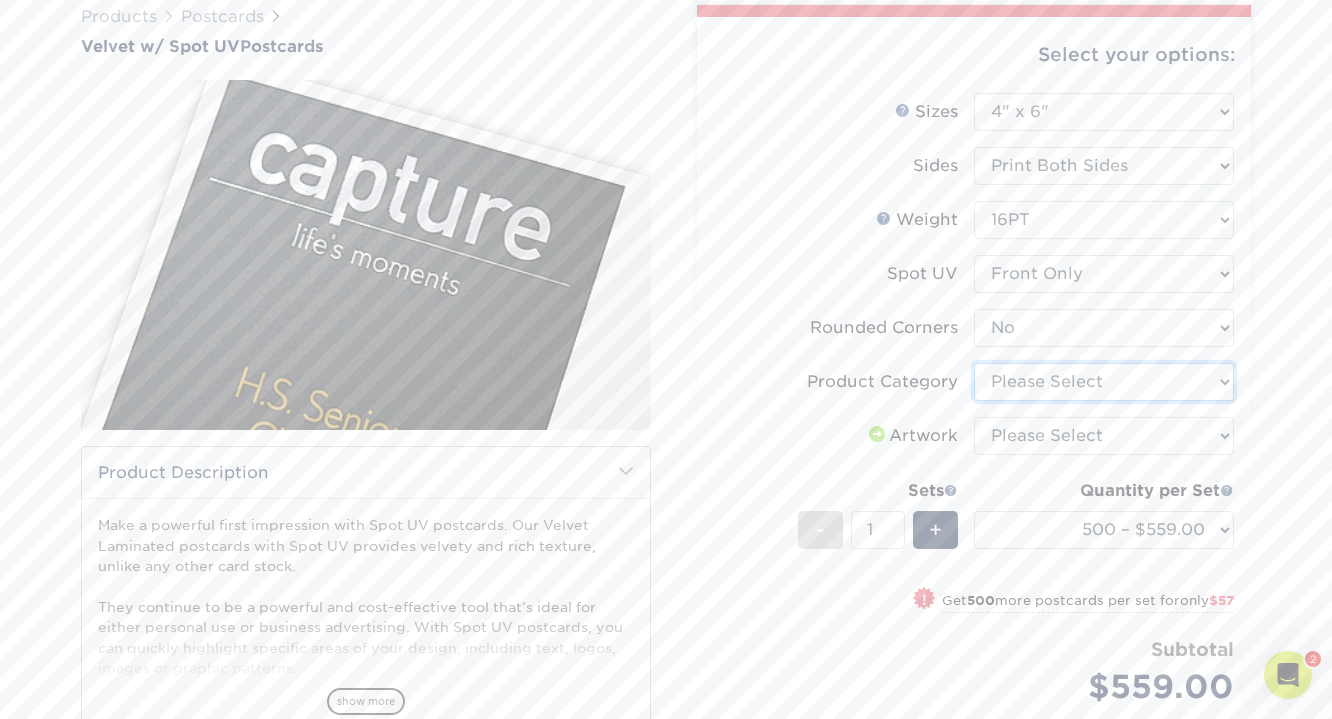 click on "Please Select Postcards" at bounding box center [1104, 382] 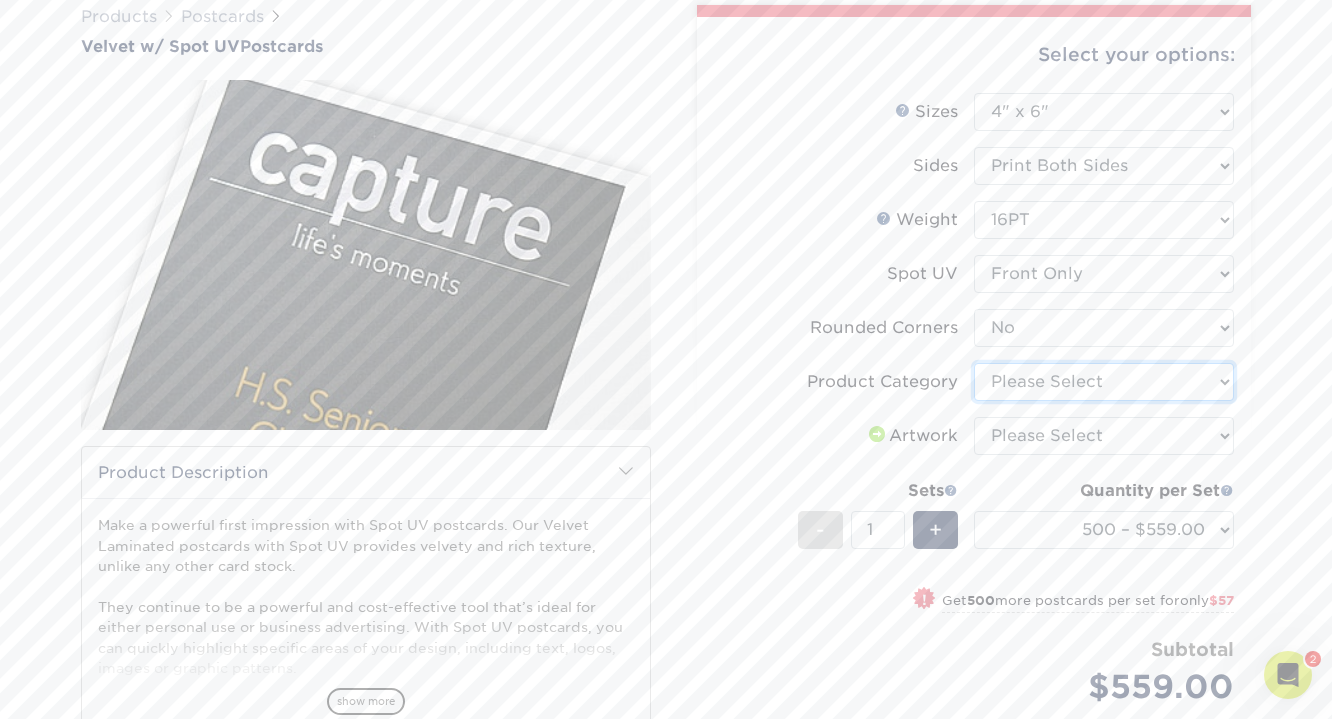 select on "9b7272e0-d6c8-4c3c-8e97-d3a1bcdab858" 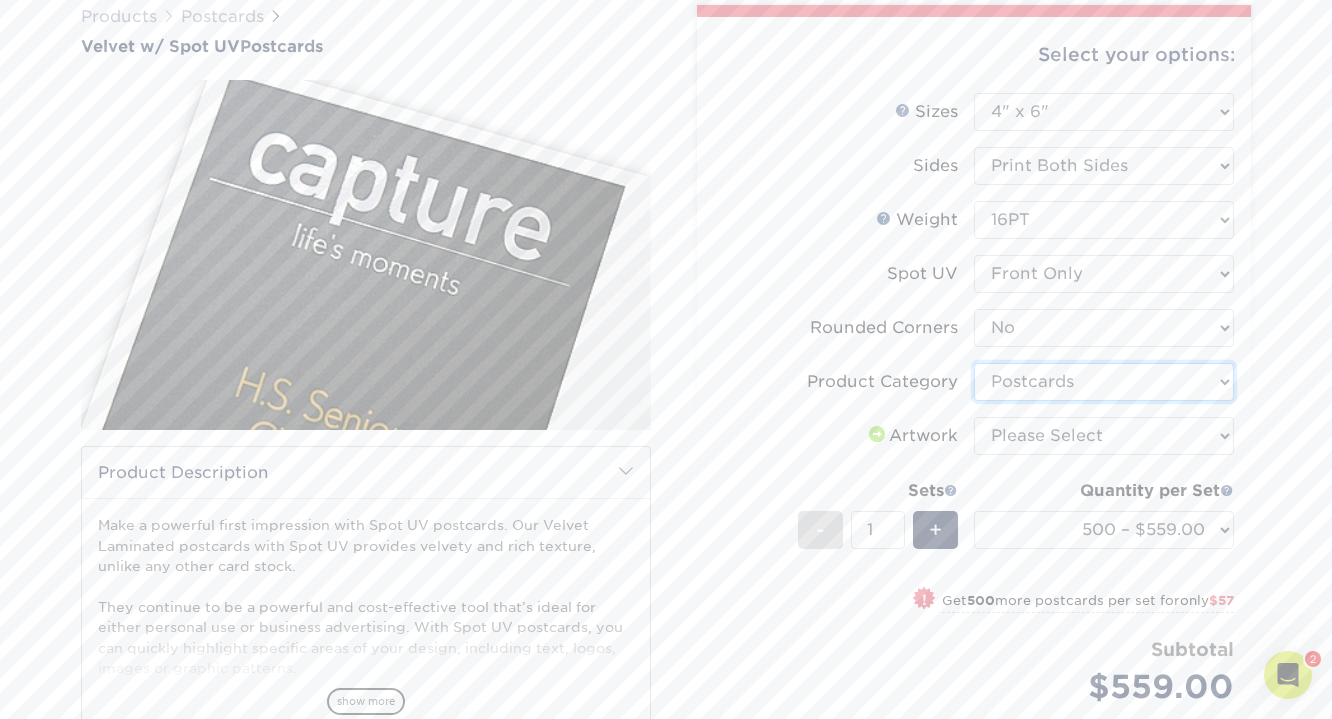 click on "Please Select Postcards" at bounding box center (1104, 382) 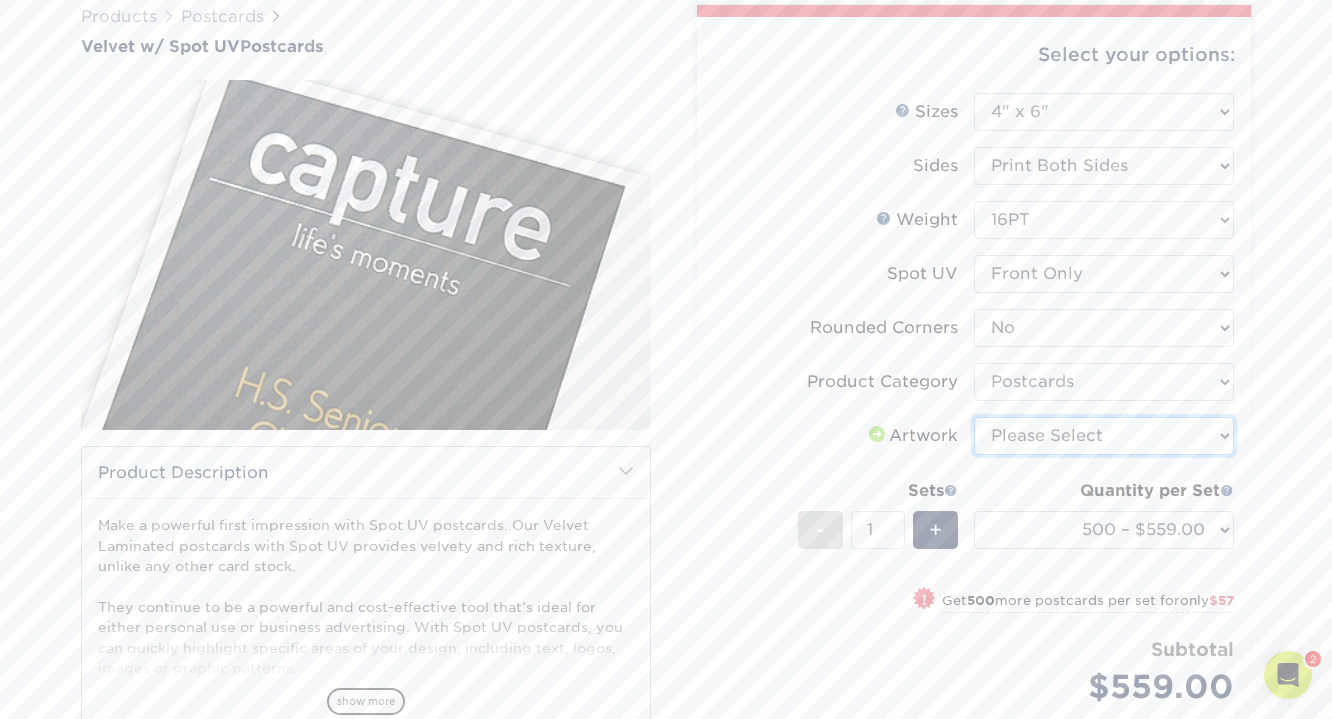 click on "Please Select I will upload files I need a design - $150" at bounding box center (1104, 436) 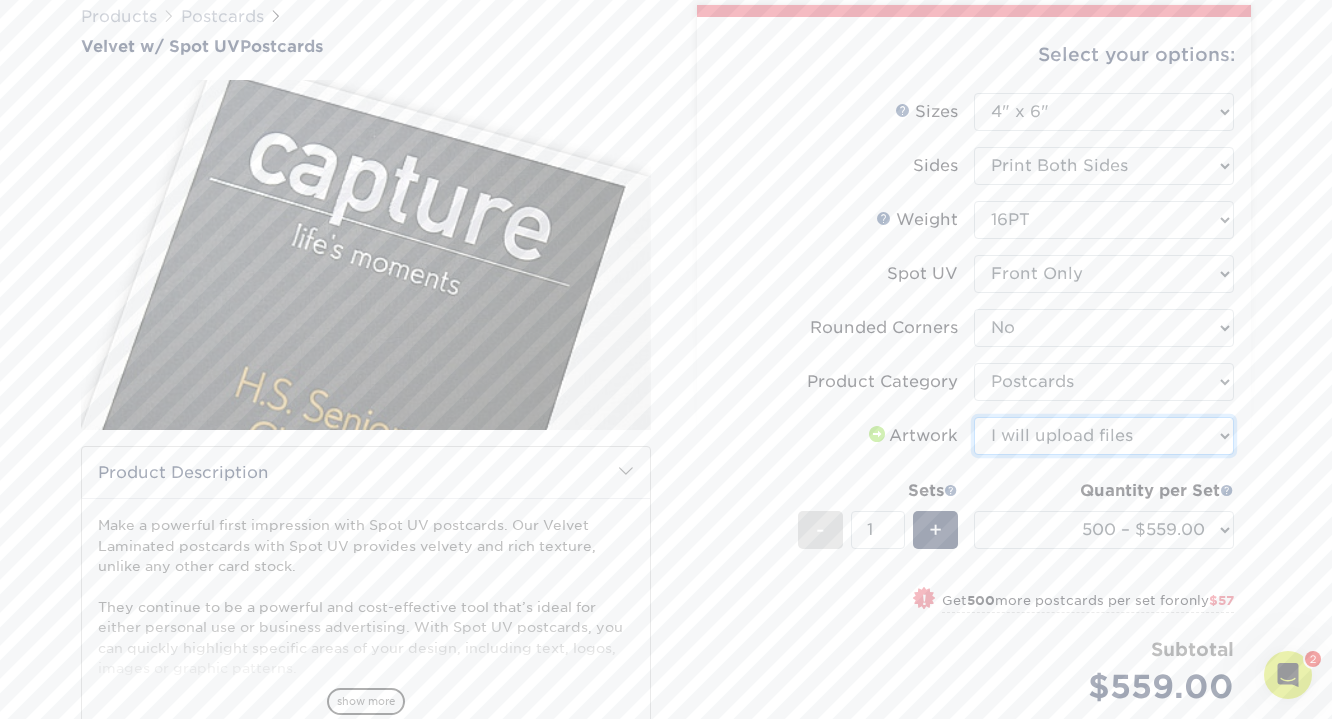click on "Please Select I will upload files I need a design - $150" at bounding box center [1104, 436] 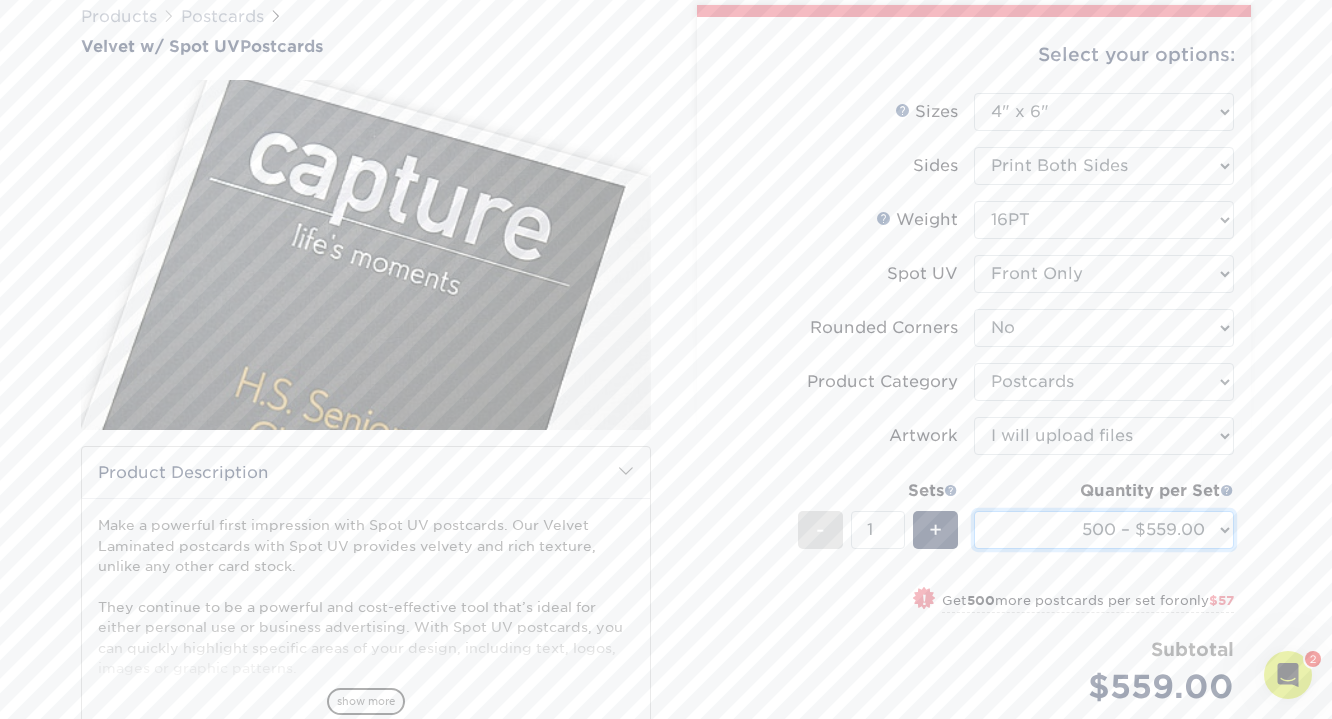 click on "500 – $559.00 1000 – $616.00 2500 – $1472.00 5000 – $2455.00 10000 – $4675.00" at bounding box center (1104, 530) 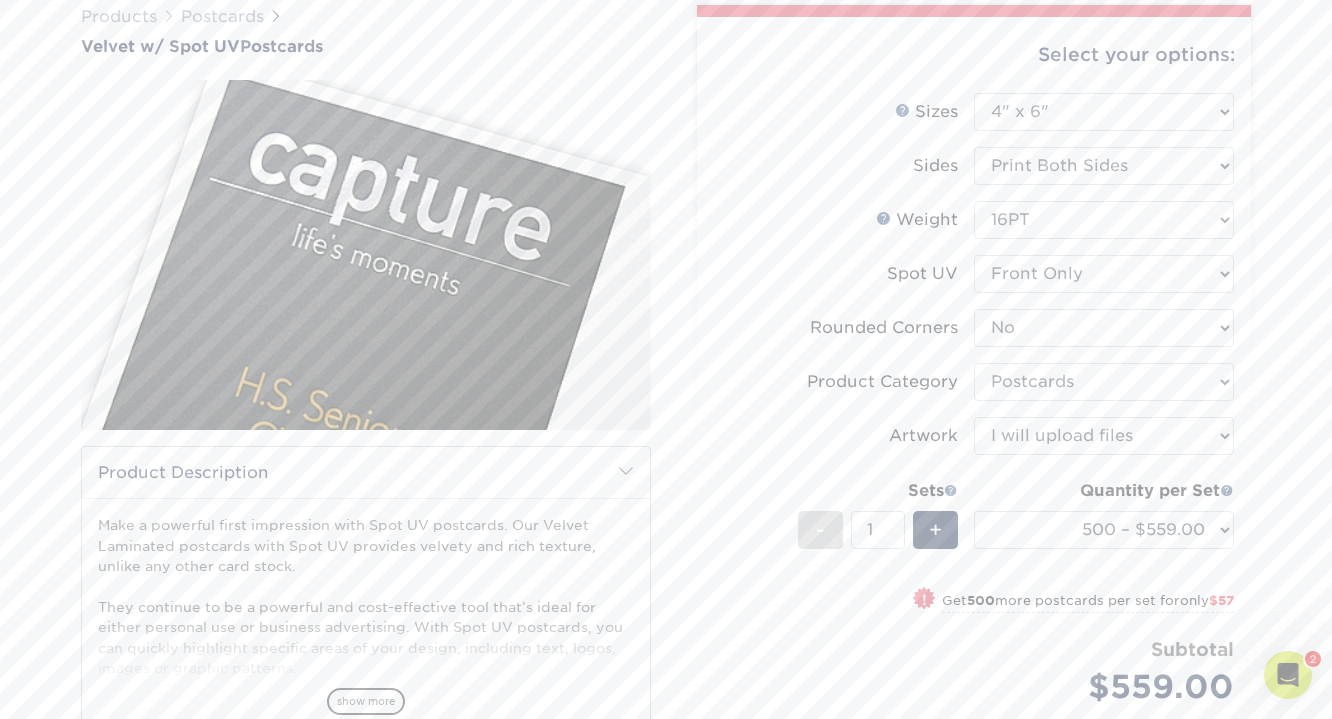 click on "Products
Postcards
Velvet w/ Spot UV  Postcards
show more Starting at  $" at bounding box center (666, 486) 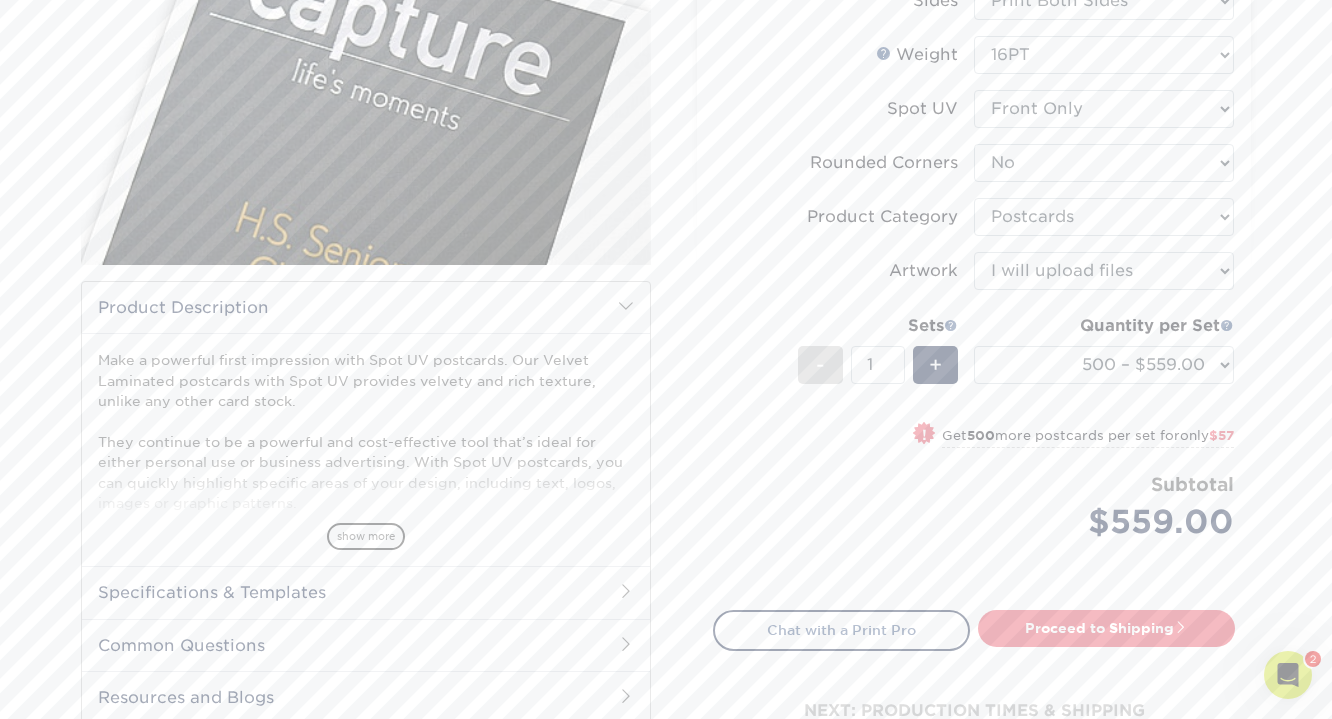 scroll, scrollTop: 163, scrollLeft: 0, axis: vertical 